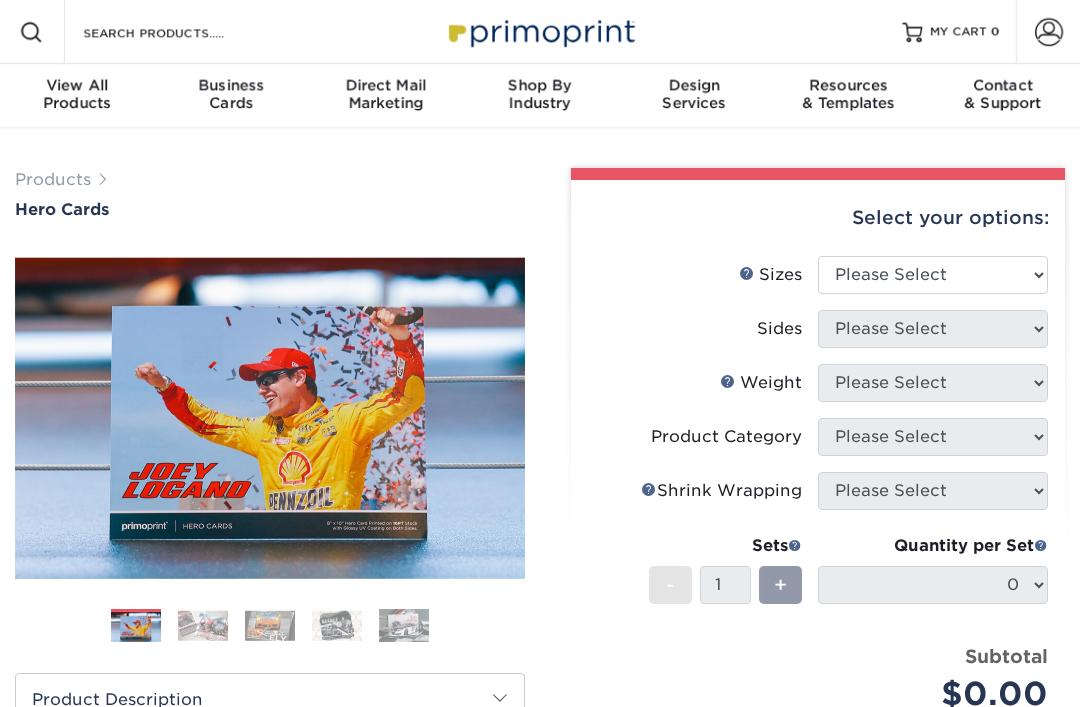 scroll, scrollTop: 0, scrollLeft: 0, axis: both 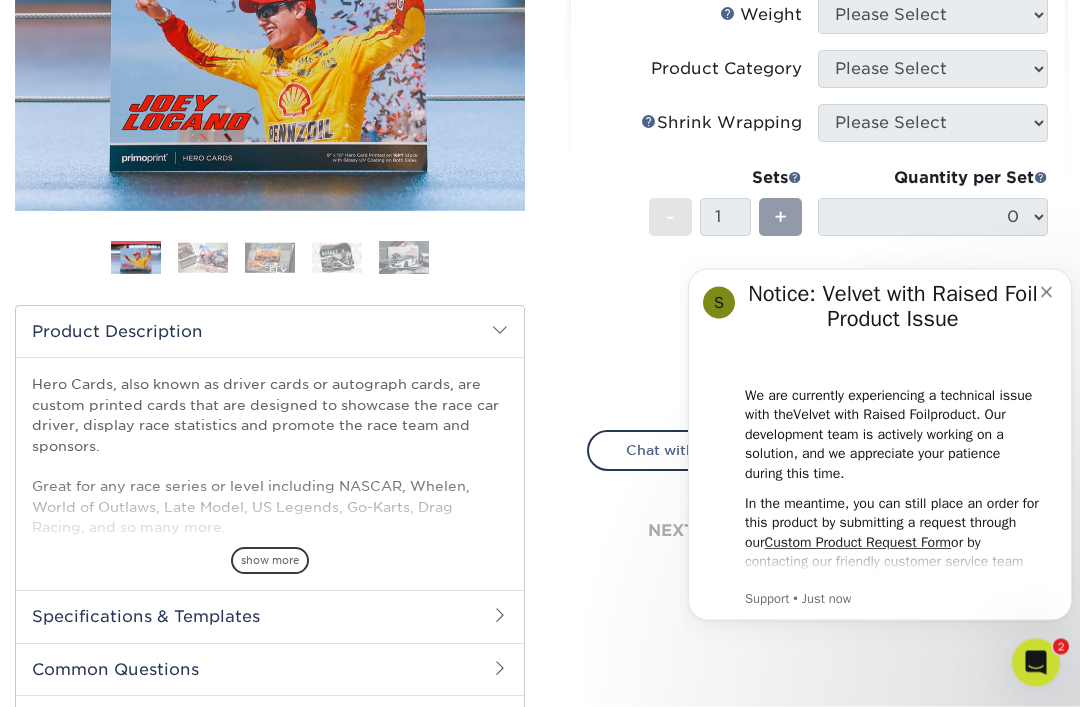 click on "Notice: Velvet with Raised Foil Product Issue" at bounding box center [893, 312] 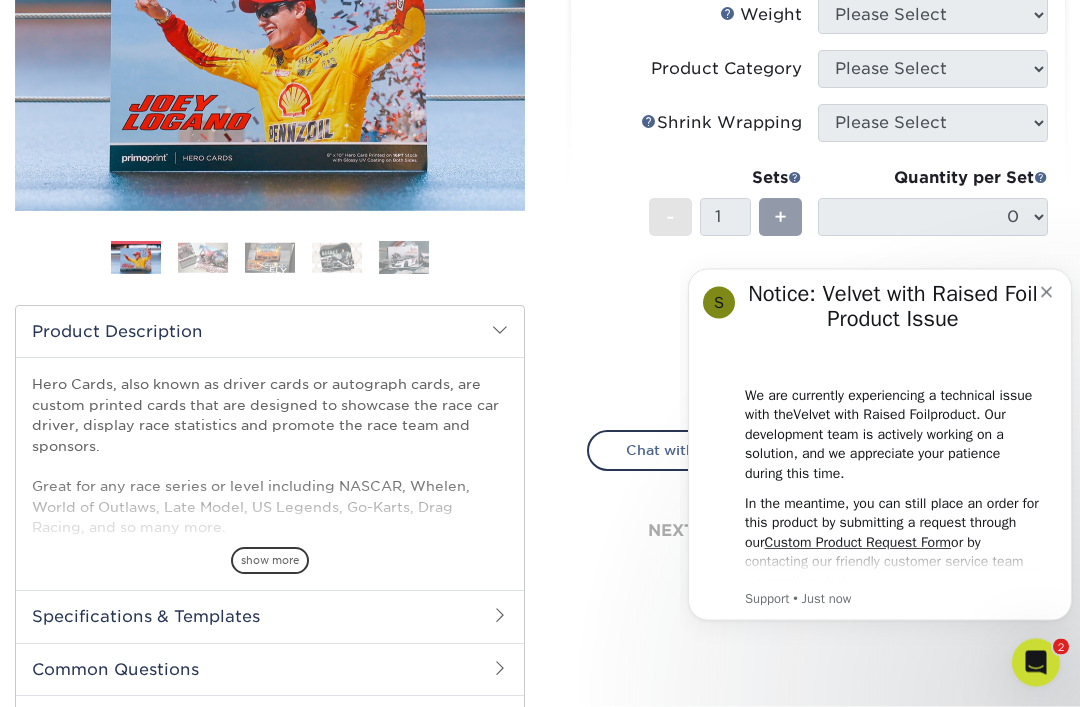 scroll, scrollTop: 368, scrollLeft: 0, axis: vertical 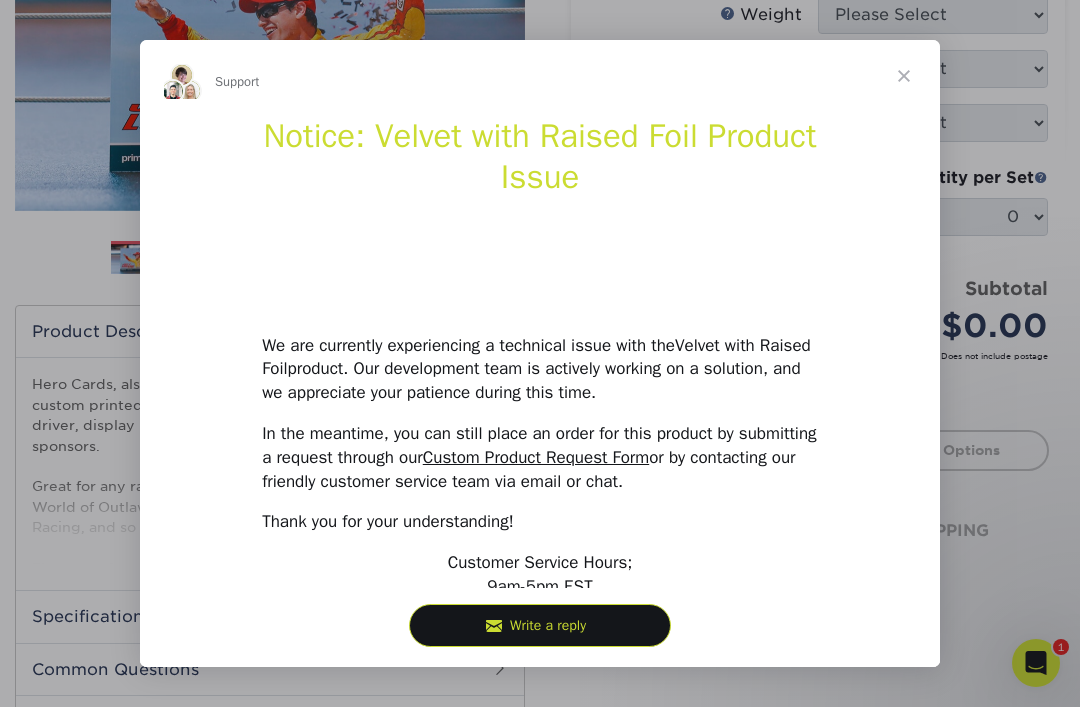 click at bounding box center (540, 353) 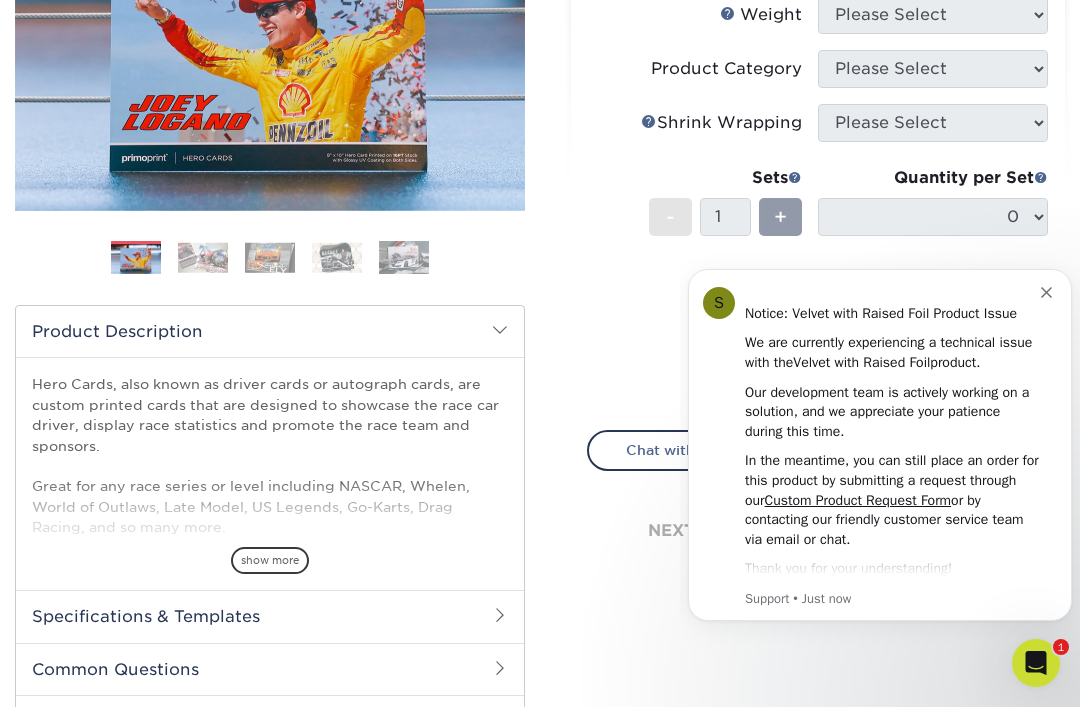 scroll, scrollTop: 0, scrollLeft: 0, axis: both 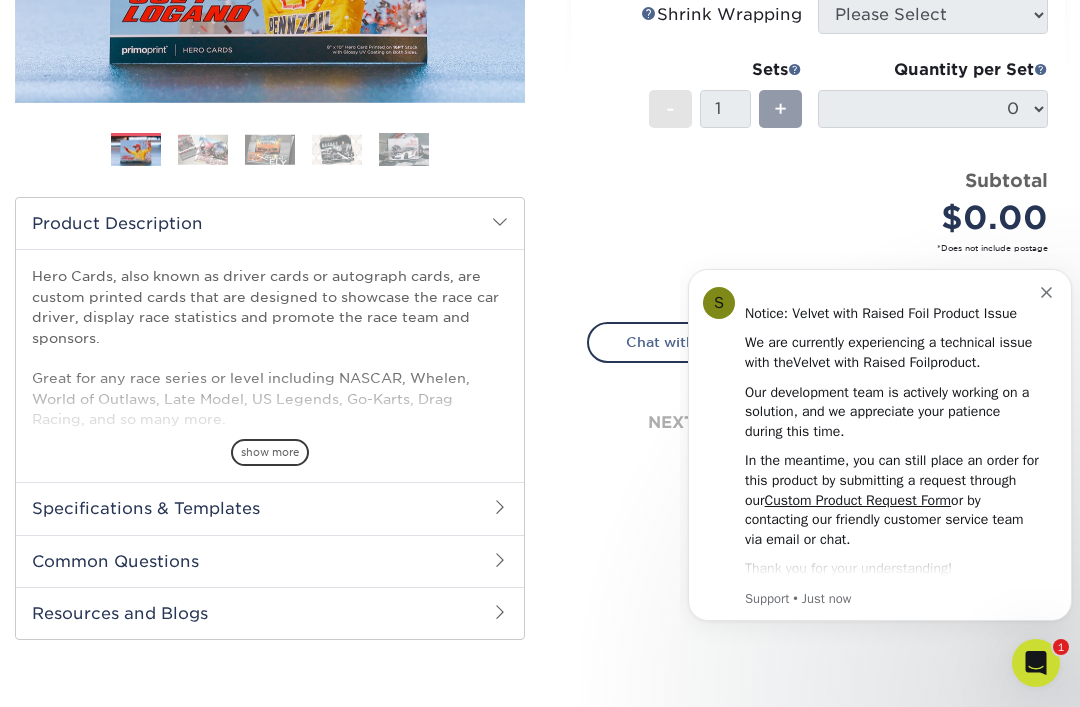 click 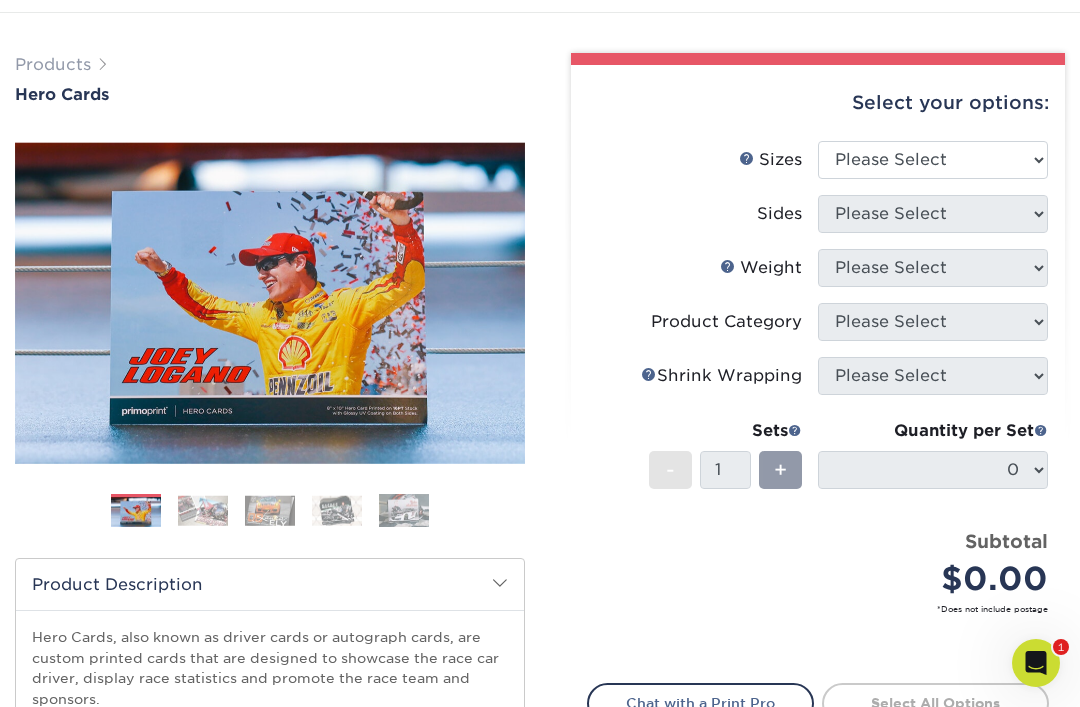 scroll, scrollTop: 110, scrollLeft: 0, axis: vertical 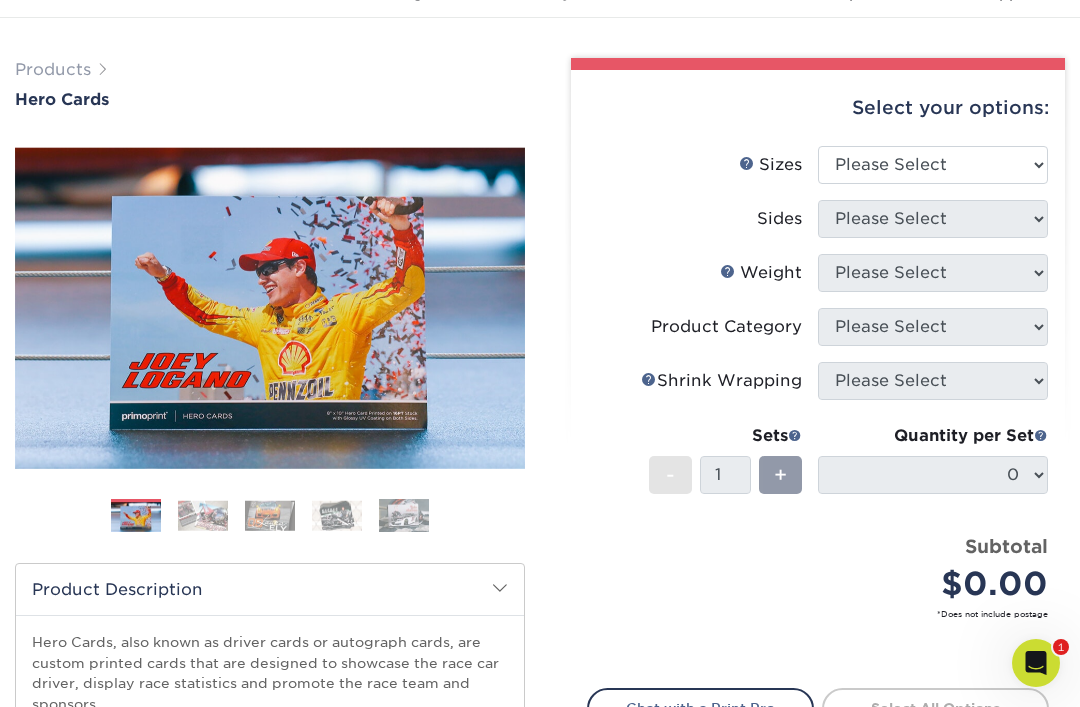 click on "Quantity per Set
0
(Price includes envelopes)" at bounding box center (933, 470) 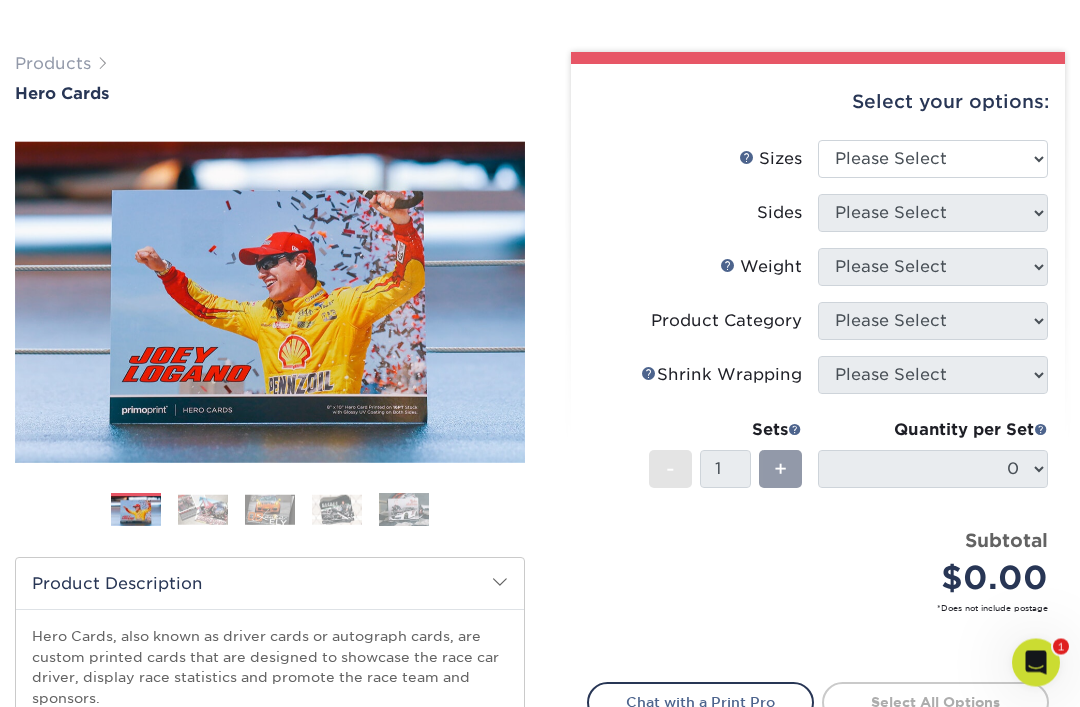 scroll, scrollTop: 116, scrollLeft: 0, axis: vertical 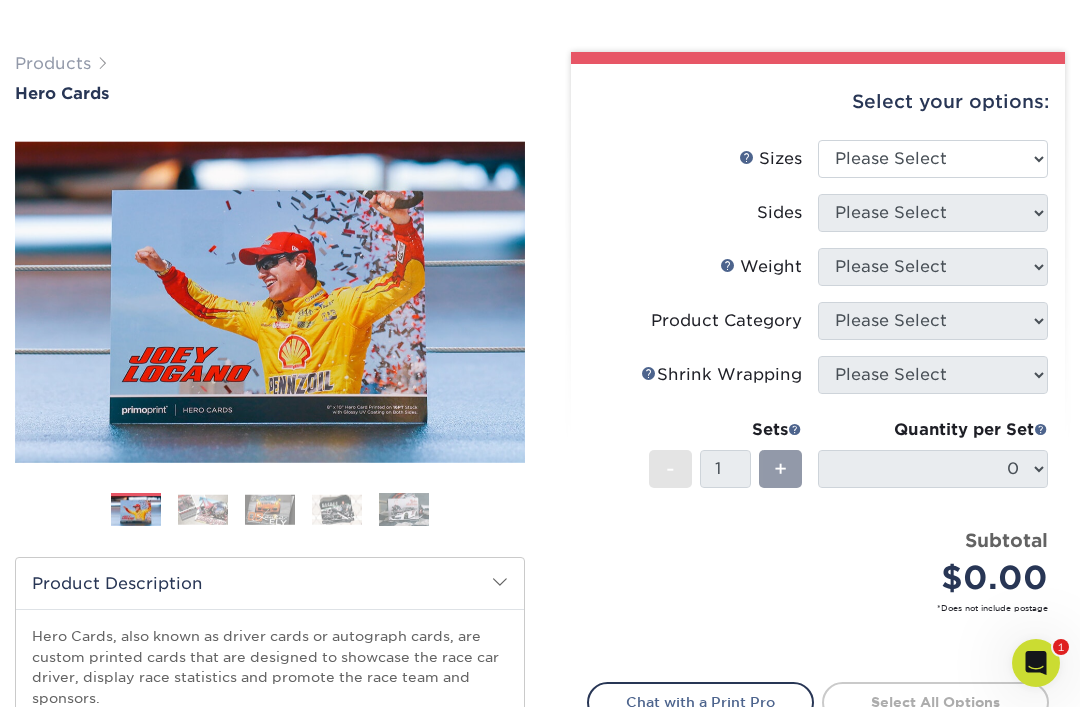 click on "Weight Help Weight
Please Select
100LB
14PT
16PT" at bounding box center [818, 275] 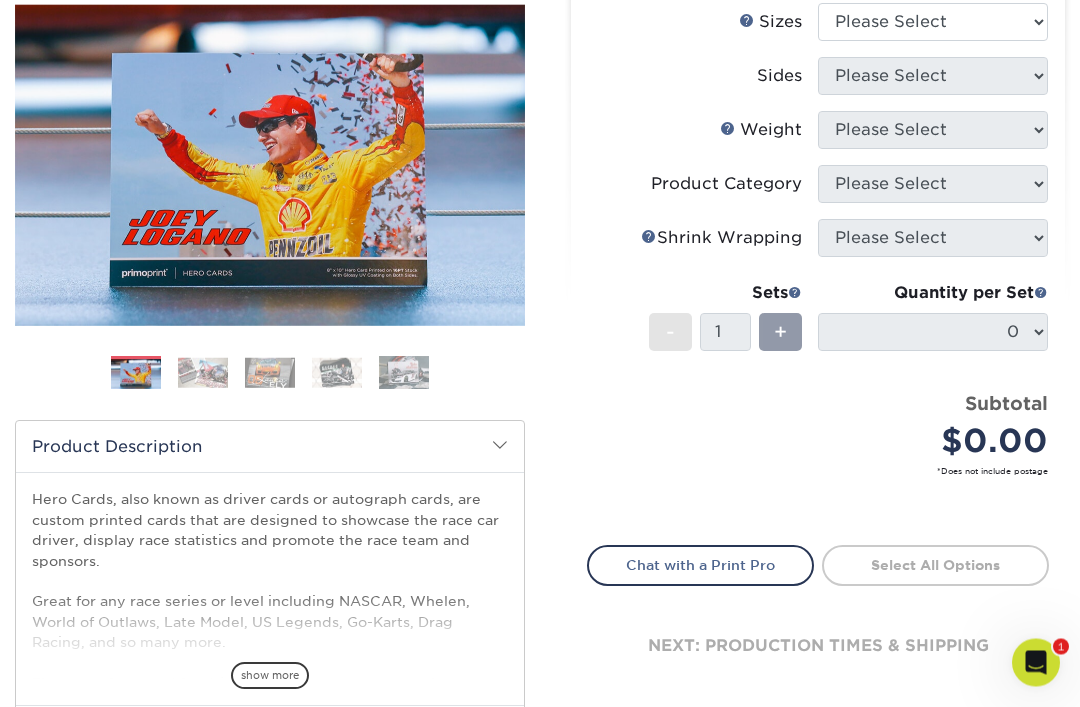 scroll, scrollTop: 260, scrollLeft: 0, axis: vertical 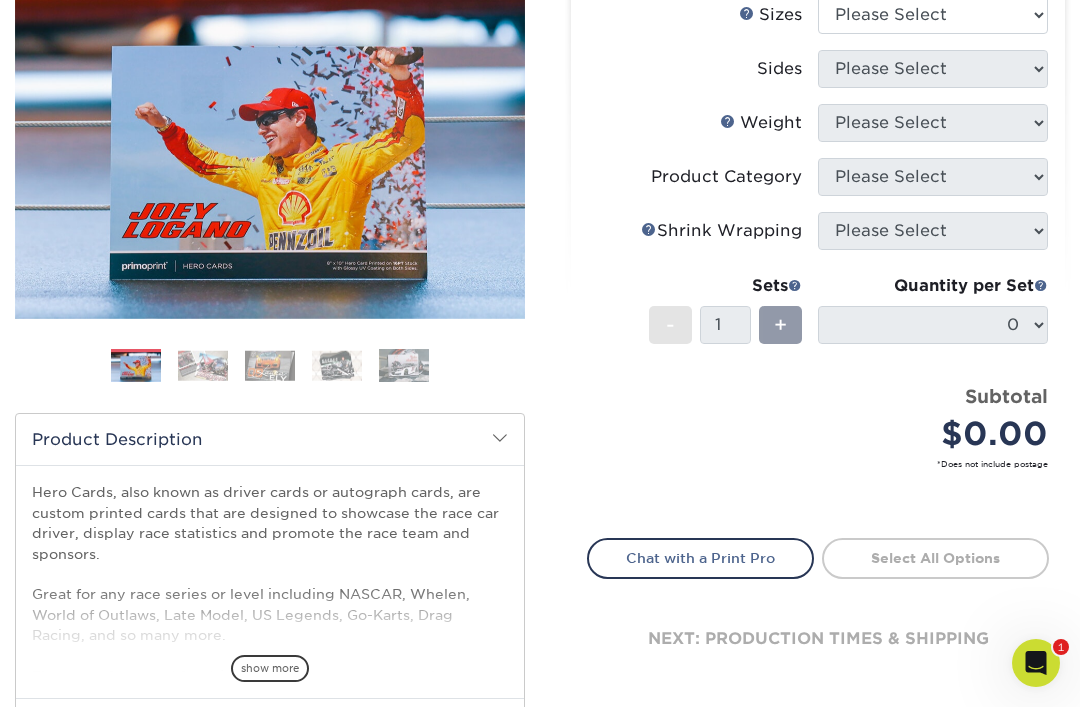 click at bounding box center (203, 365) 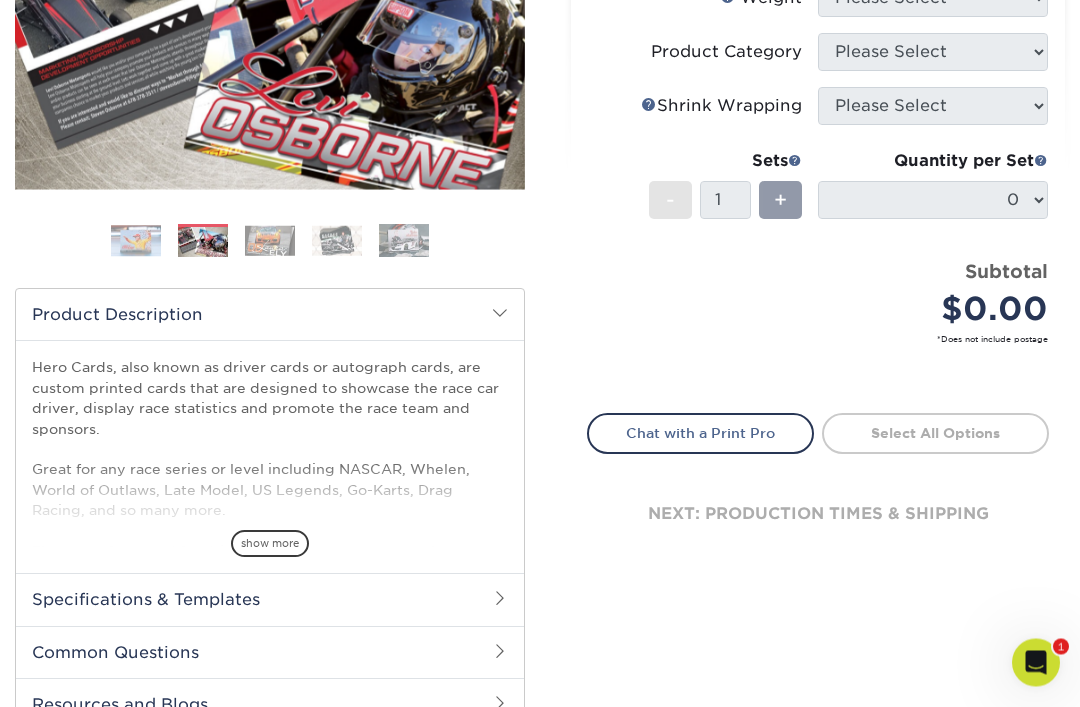 scroll, scrollTop: 385, scrollLeft: 0, axis: vertical 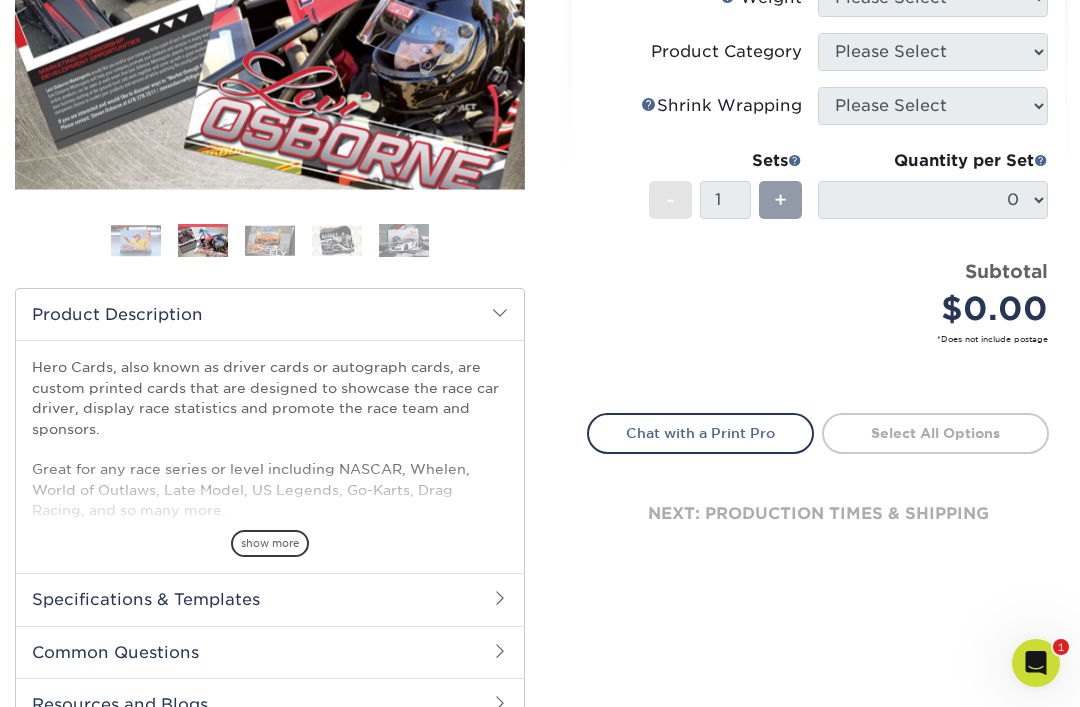 click on "Specifications & Templates" at bounding box center [270, 599] 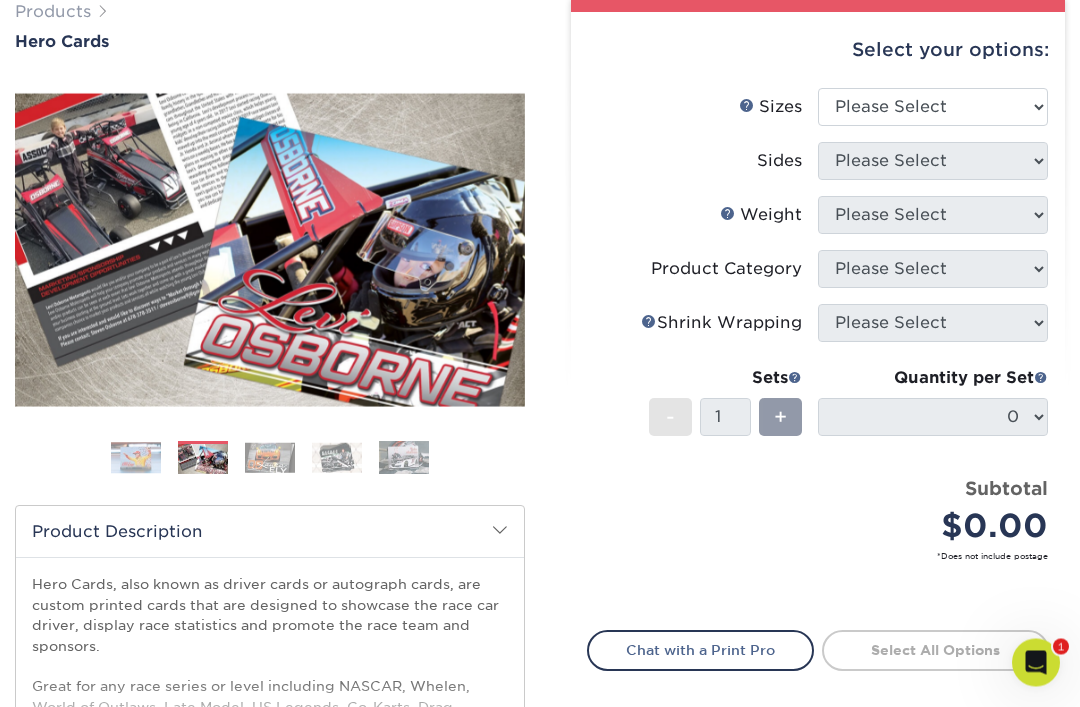 scroll, scrollTop: 0, scrollLeft: 0, axis: both 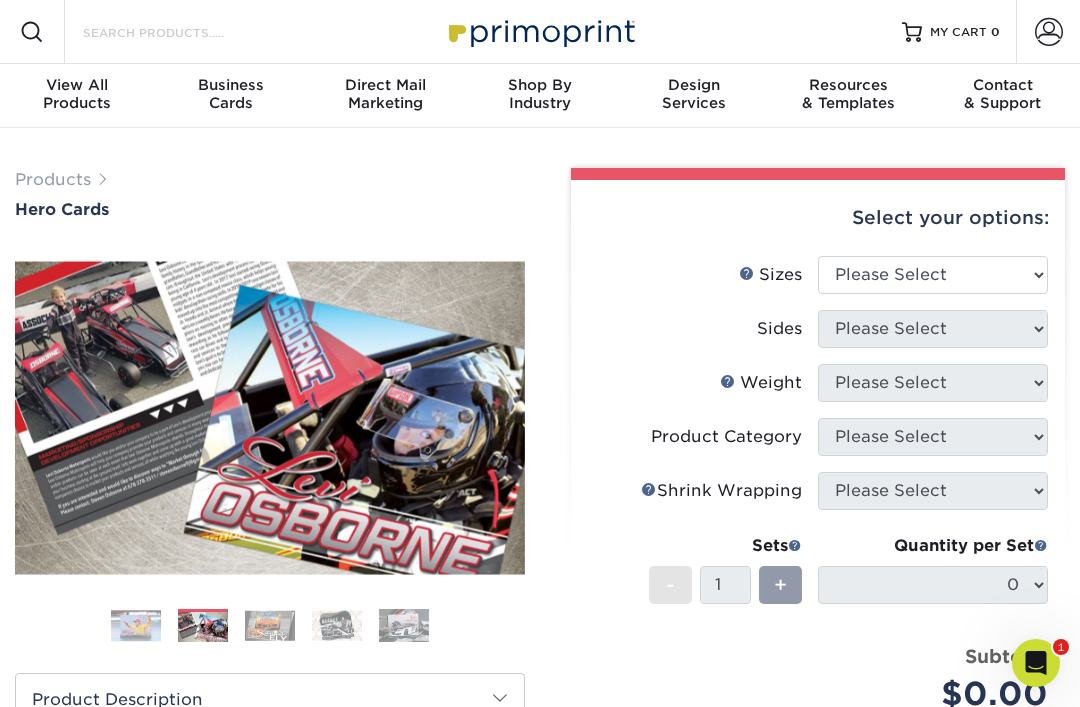 click on "Search Products" at bounding box center (178, 32) 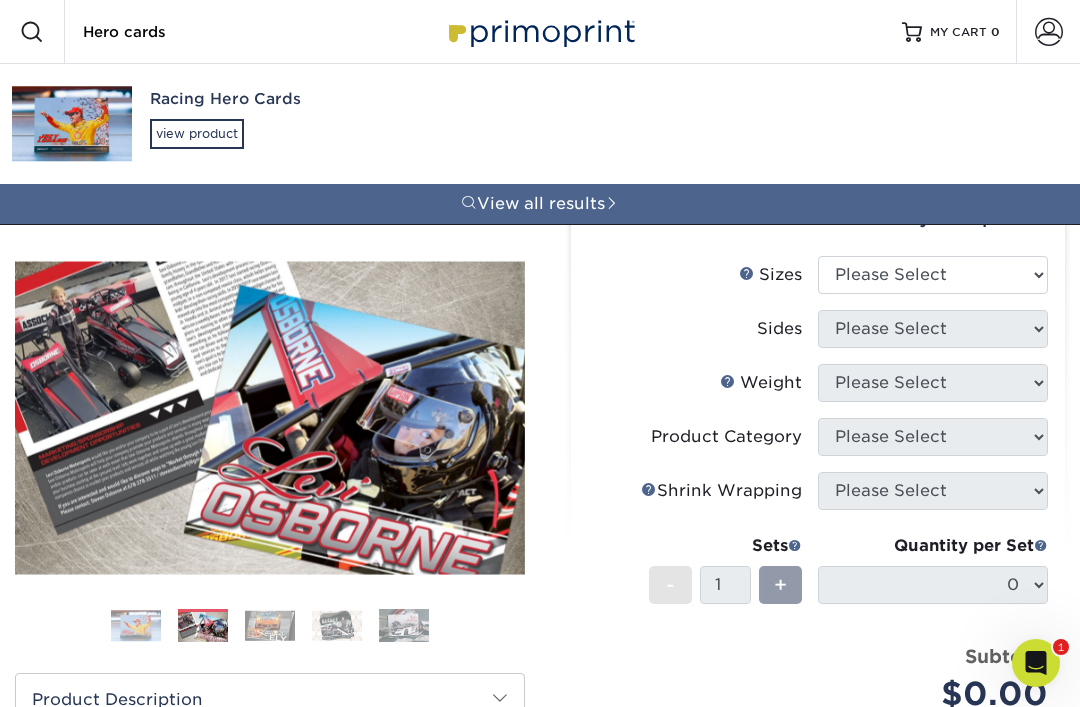 type on "Hero cards" 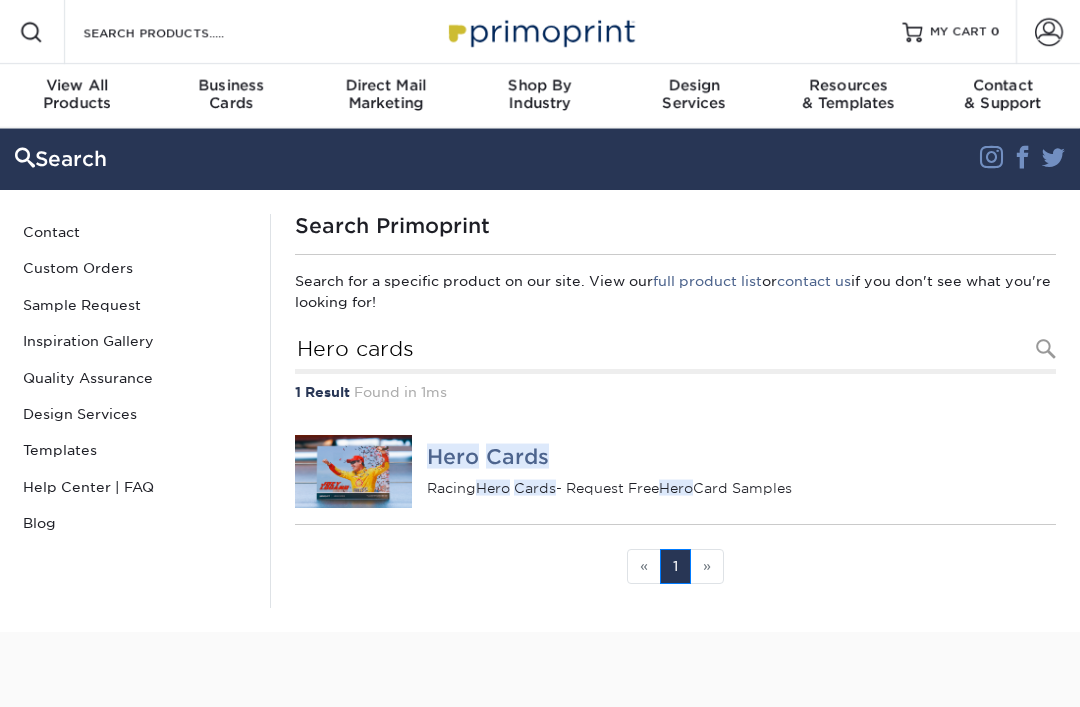 scroll, scrollTop: 0, scrollLeft: 0, axis: both 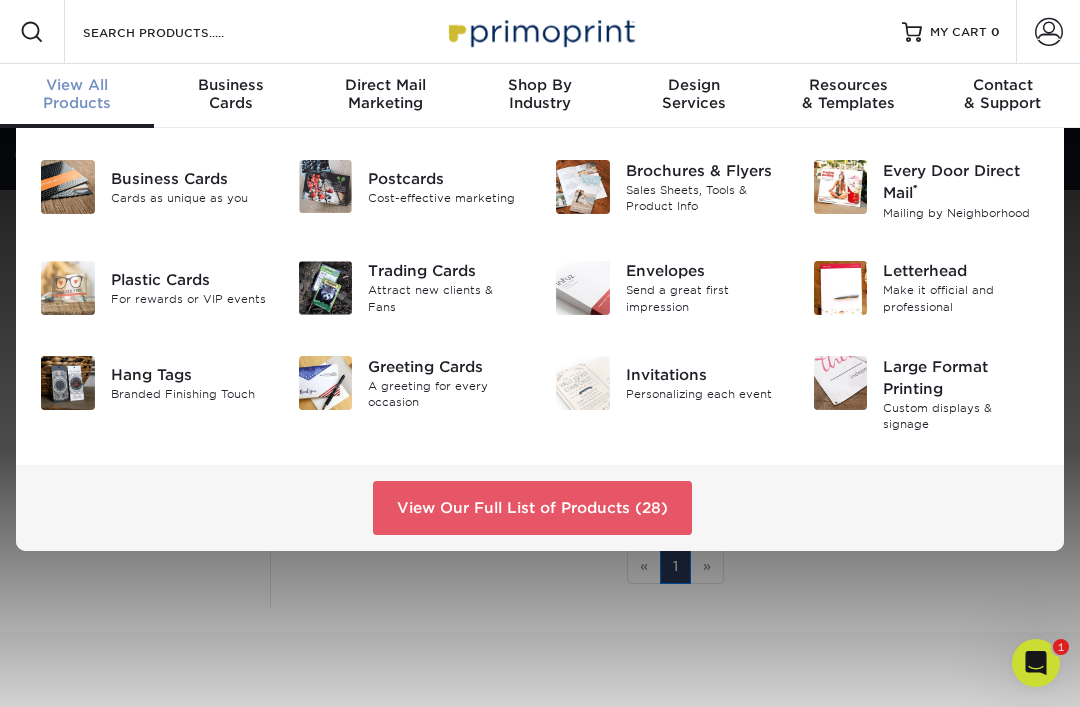 click at bounding box center (540, 453) 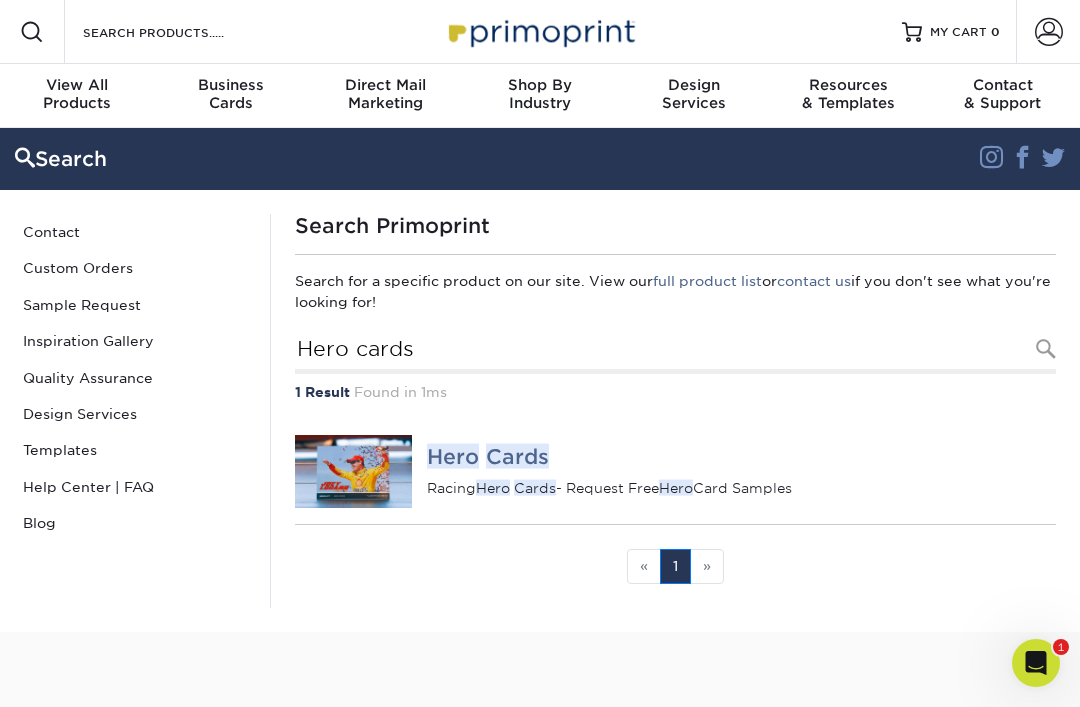 click on "Hero   Cards
Racing  Hero   Cards  - Request Free  Hero  Card Samples" at bounding box center [741, 471] 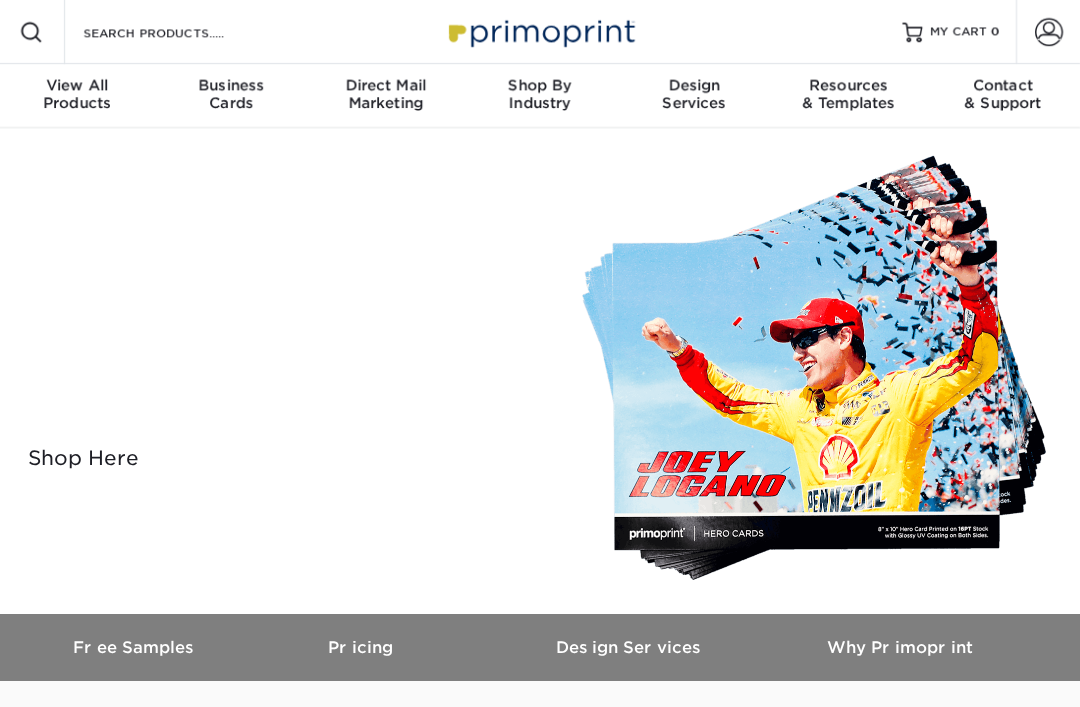 scroll, scrollTop: 0, scrollLeft: 0, axis: both 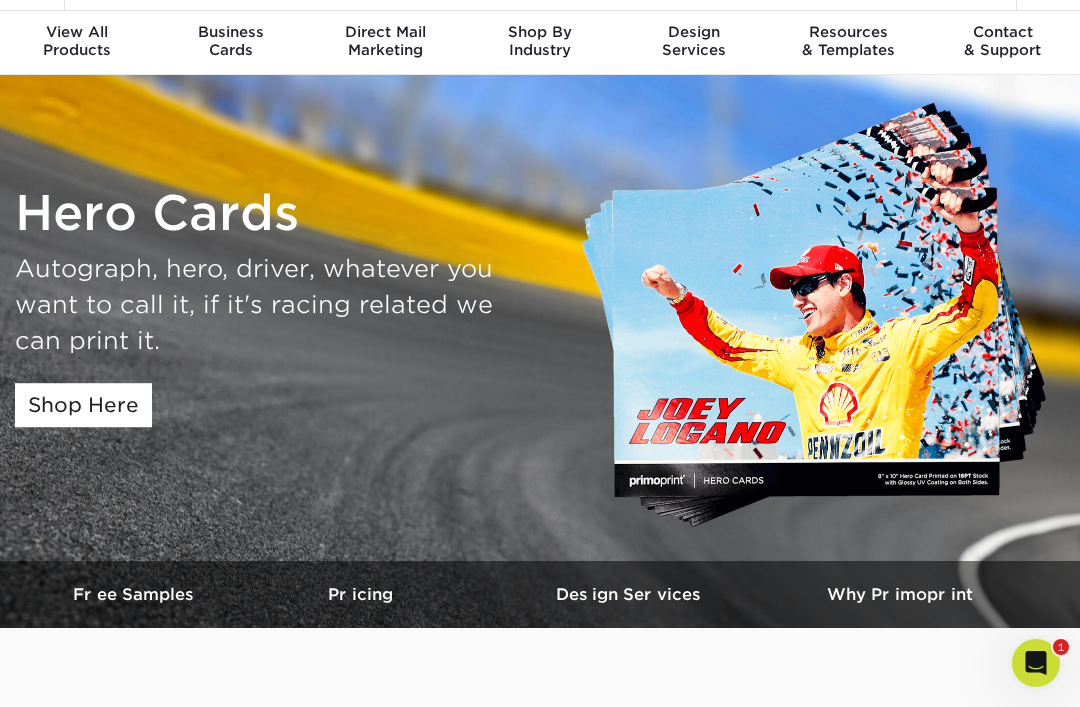 click on "Shop Here" at bounding box center (83, 405) 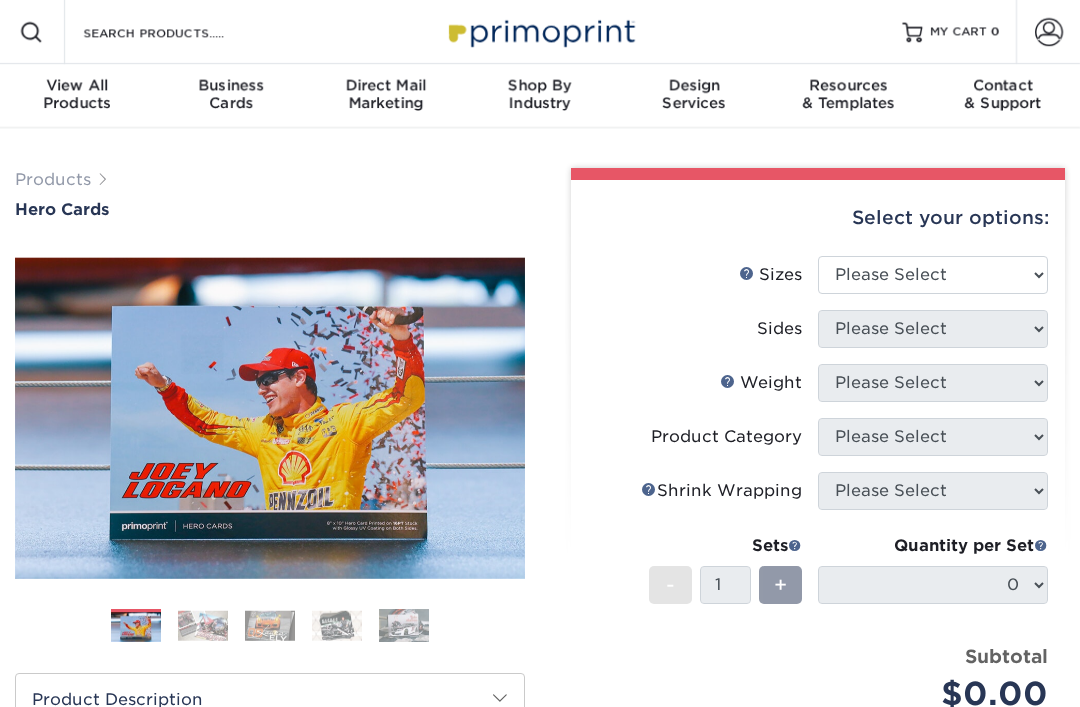 scroll, scrollTop: 0, scrollLeft: 0, axis: both 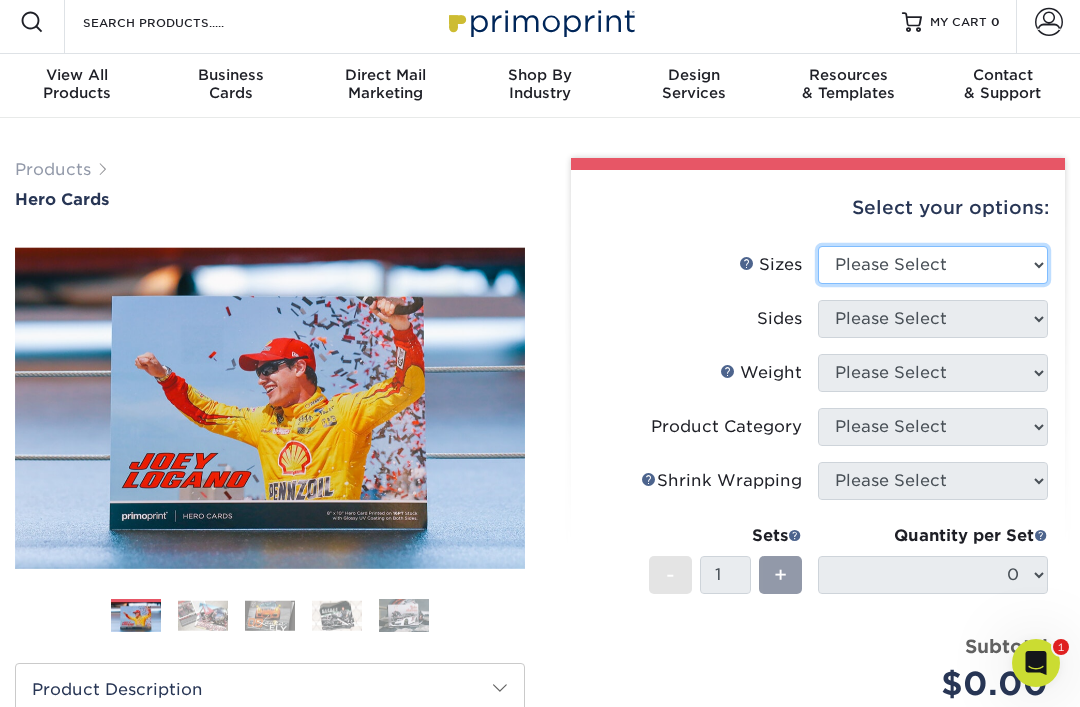 click on "Please Select
1.5" x 7"
4" x 6"
5" x 7"
6" x 8"
6" x 8.5"
6" x 9"
7" x 8.5"
7.5" x 8.5"
8" x 10" 8.5" x 11"" at bounding box center (933, 265) 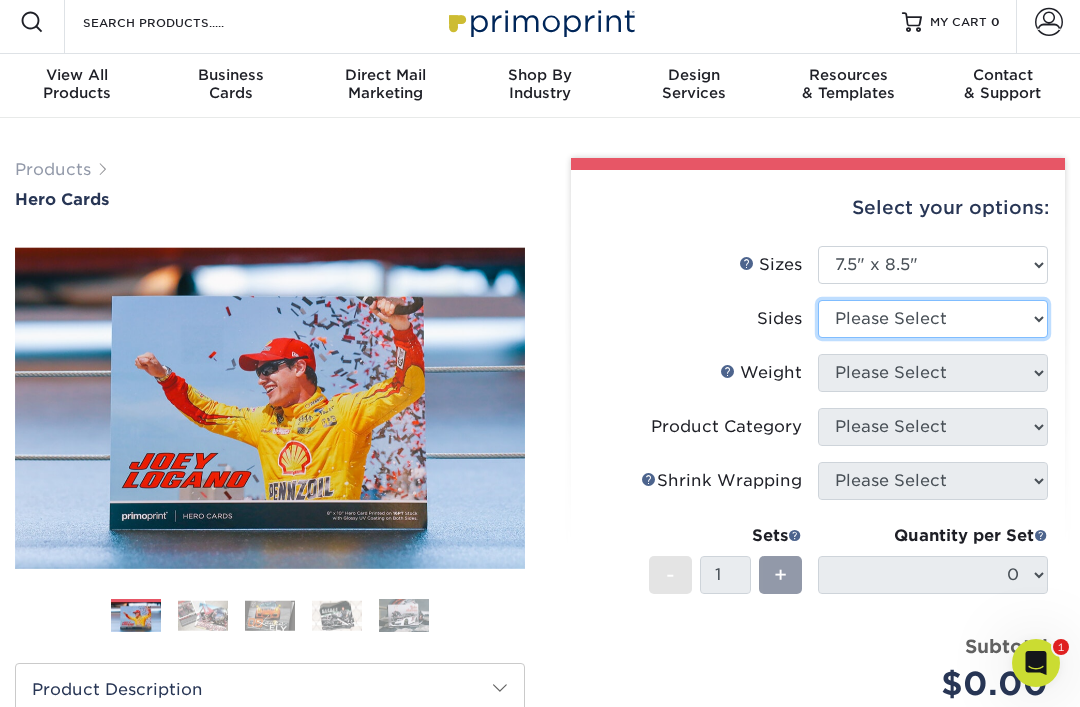click on "Please Select Print Both Sides Print Front Only" at bounding box center (933, 319) 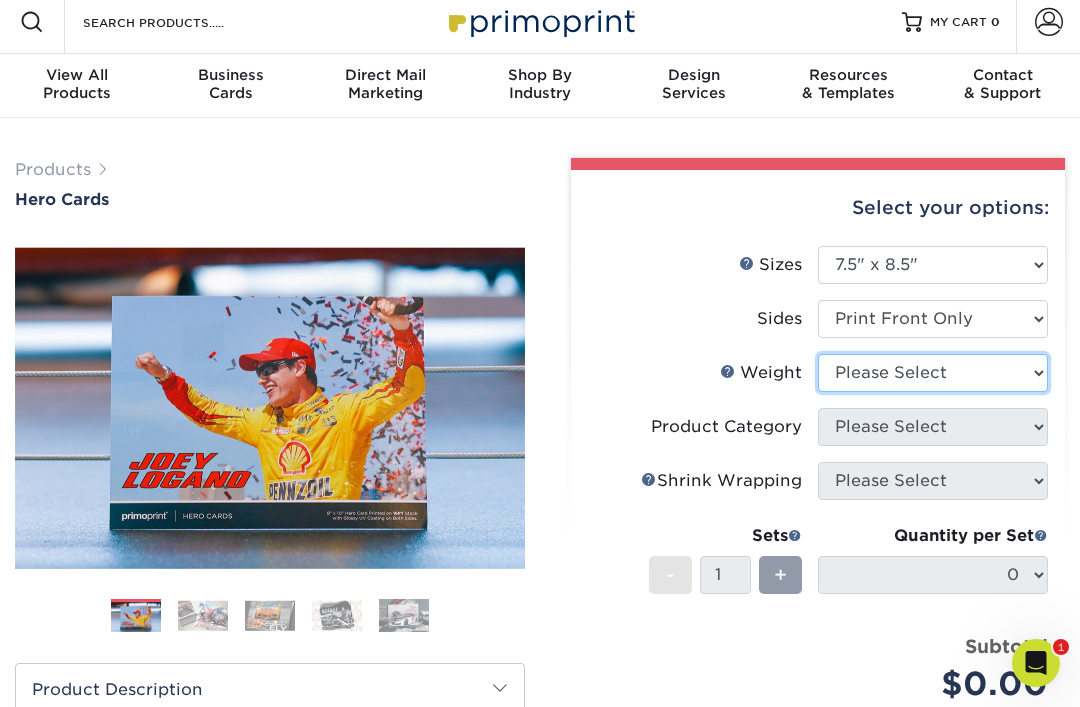 click on "Please Select 14PT 16PT 100LB" at bounding box center (933, 373) 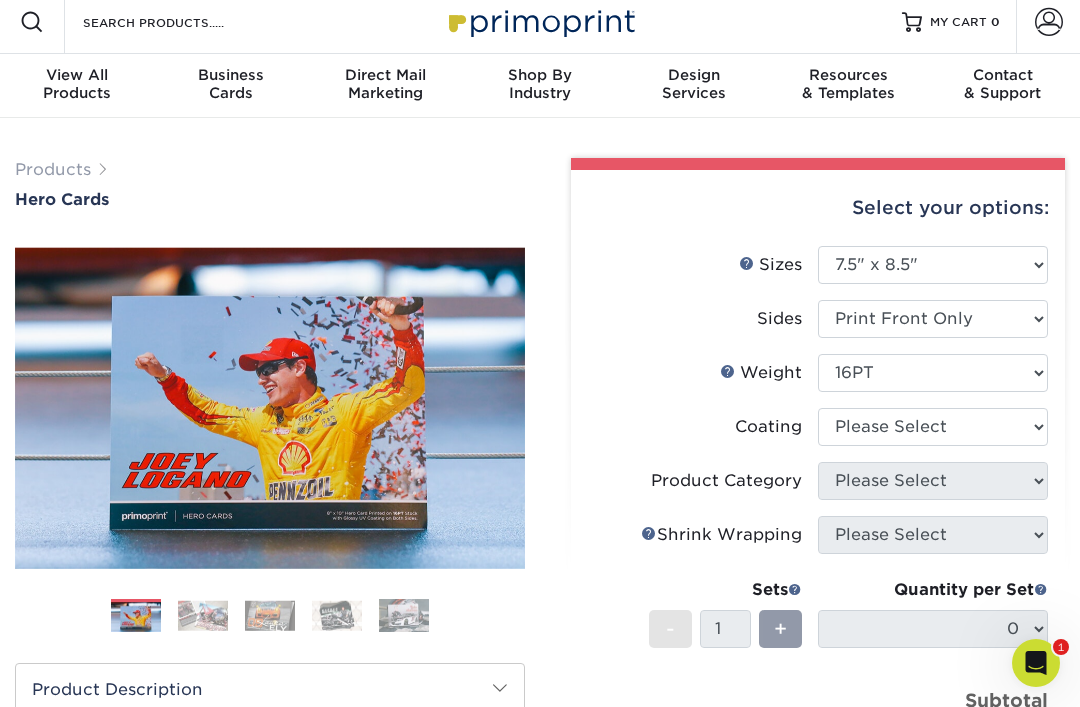 click on "+" at bounding box center (780, 629) 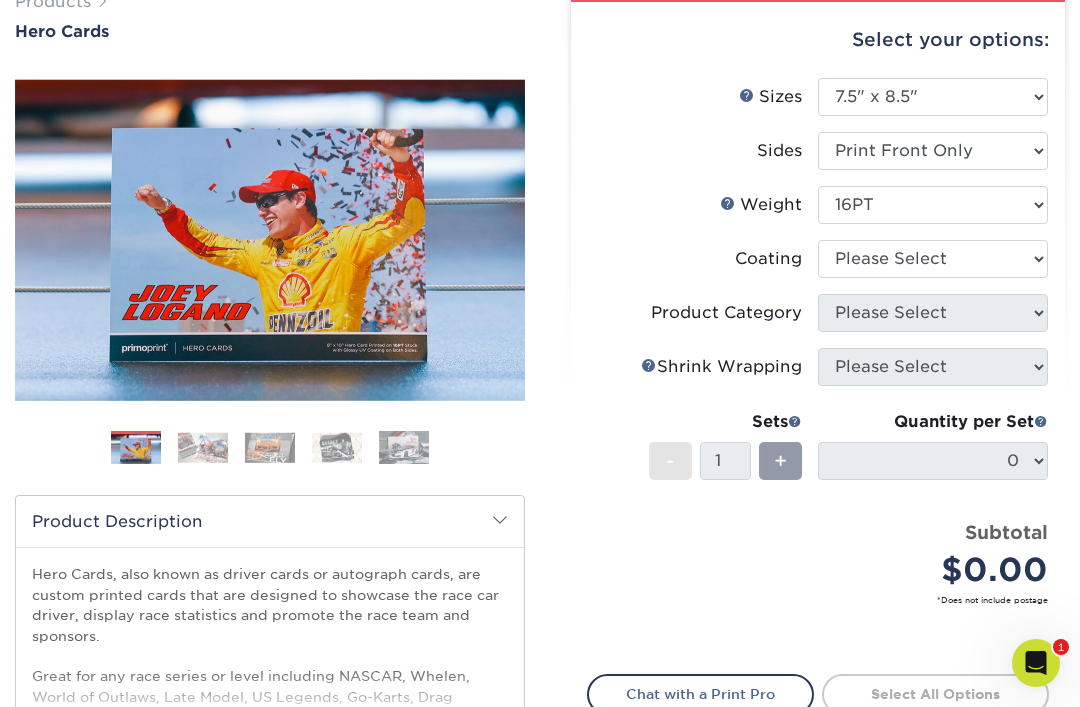 scroll, scrollTop: 188, scrollLeft: 0, axis: vertical 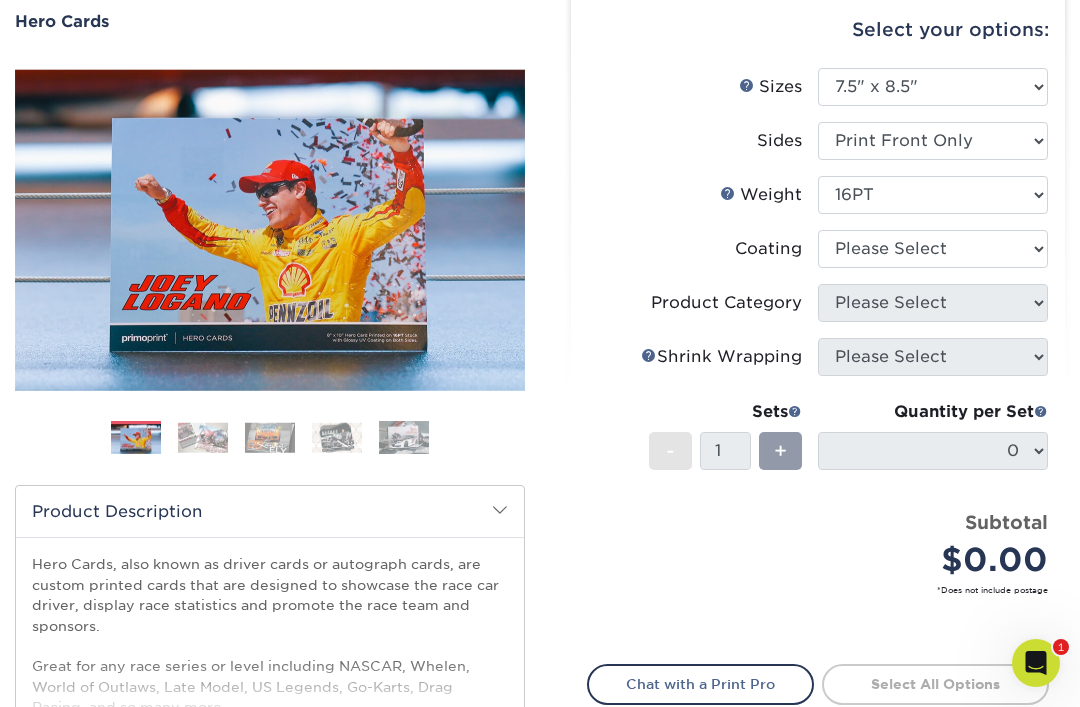 click on "$0.00" at bounding box center [940, 560] 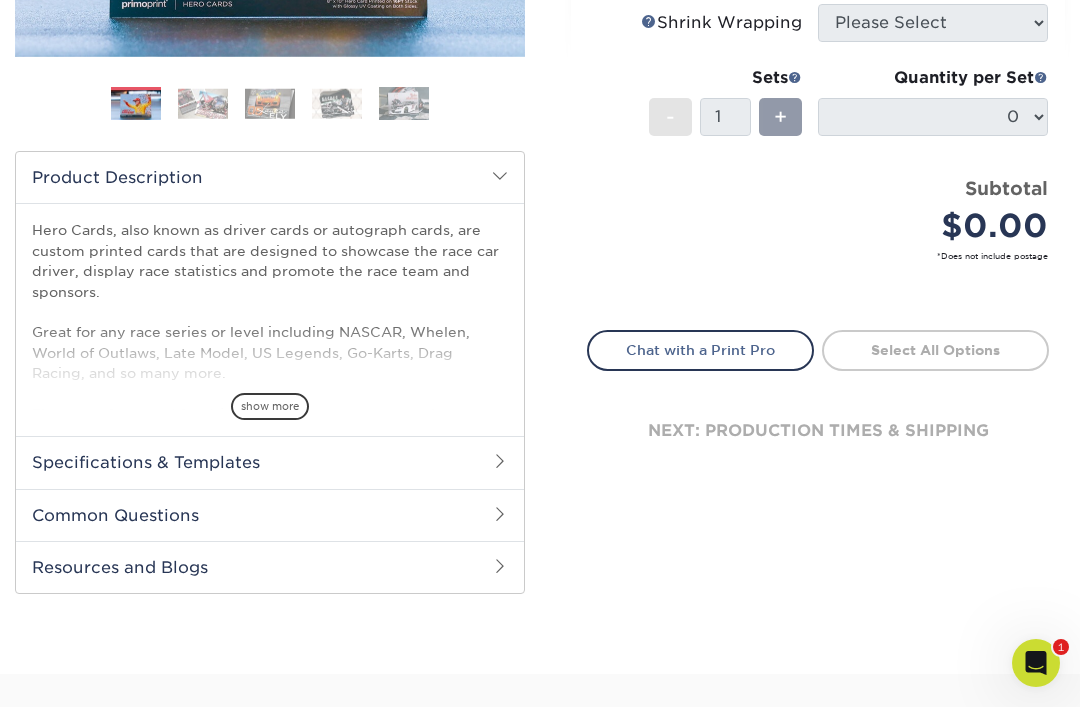 scroll, scrollTop: 546, scrollLeft: 0, axis: vertical 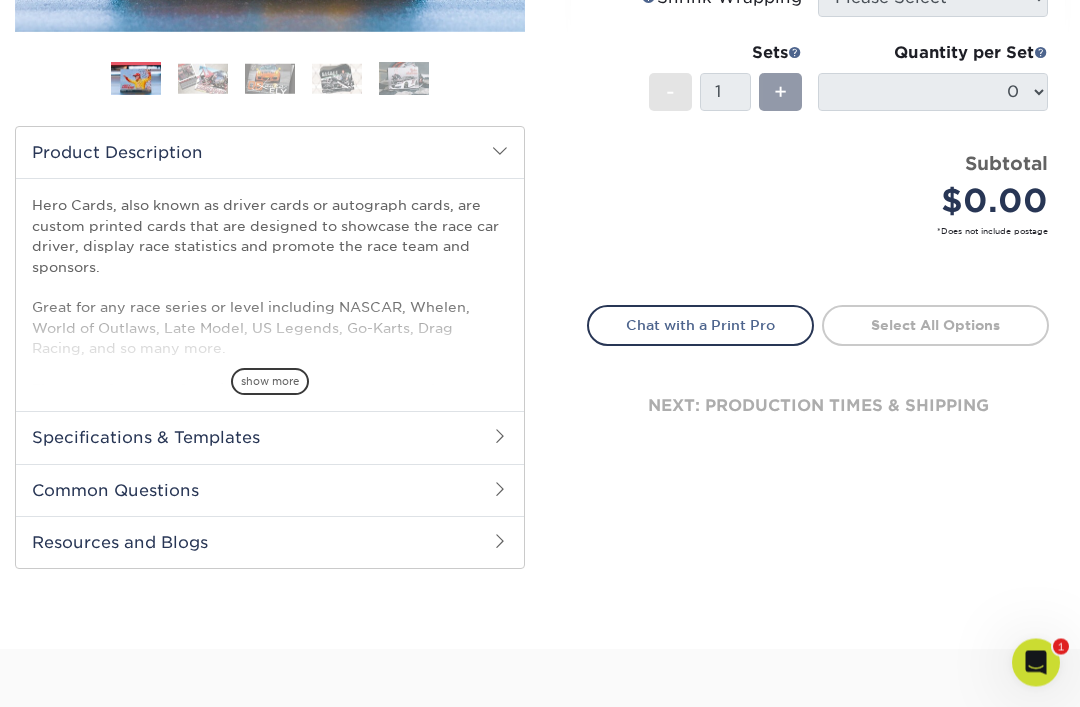 click on "next: production times & shipping" at bounding box center (818, 407) 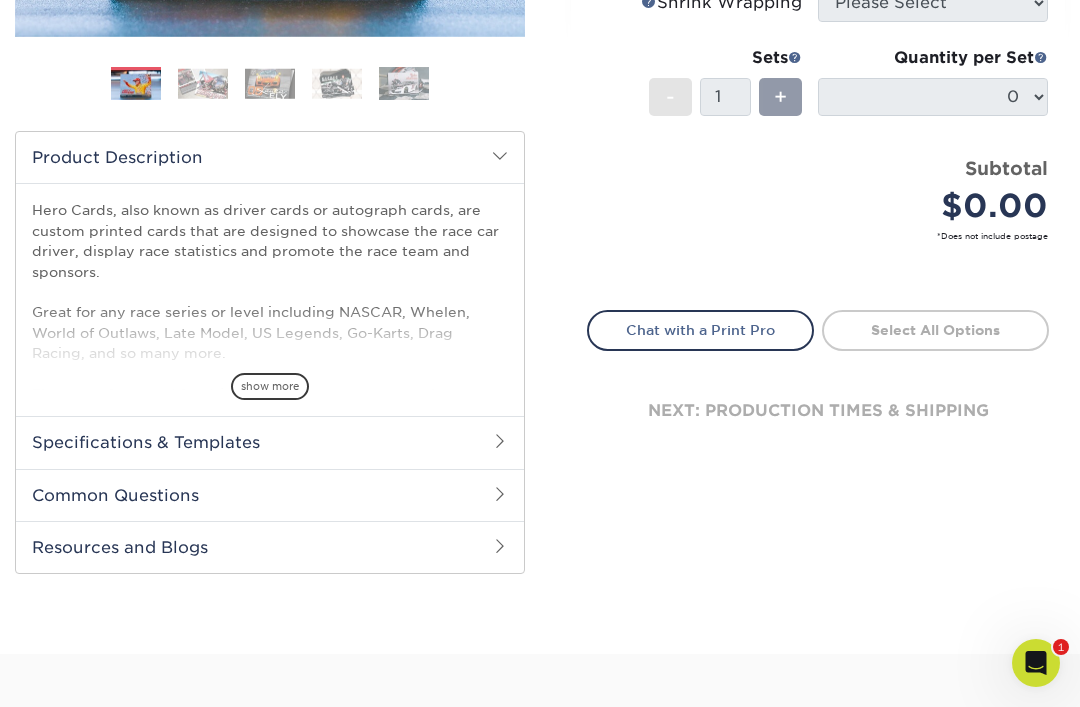 scroll, scrollTop: 521, scrollLeft: 0, axis: vertical 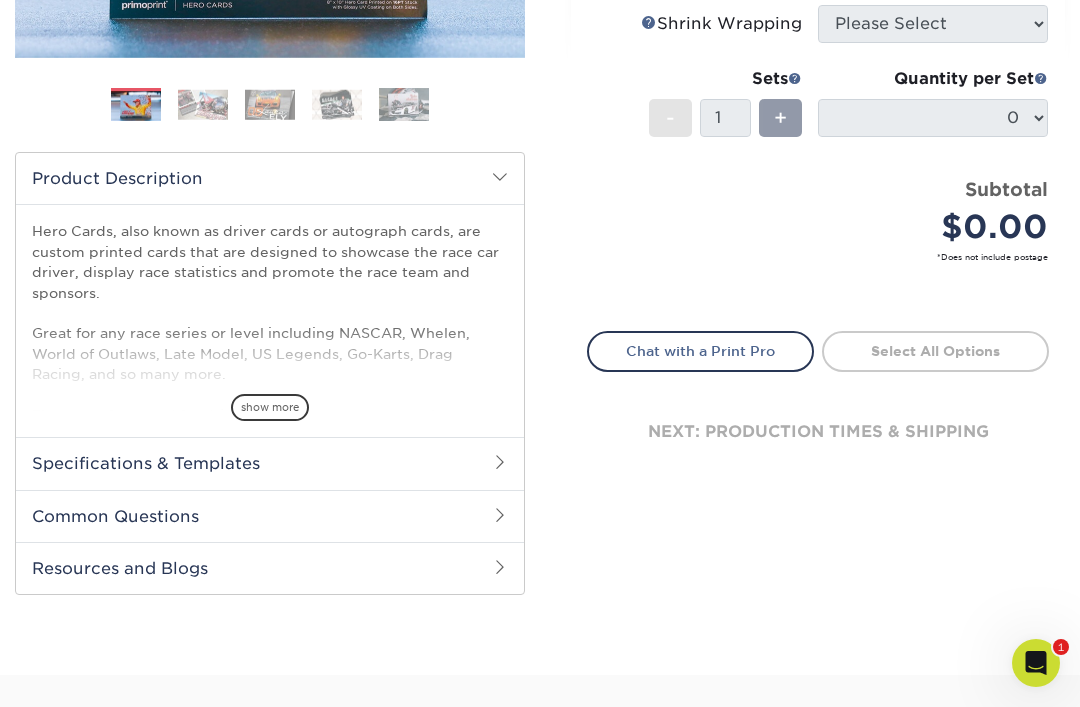 click on "Specifications & Templates" at bounding box center [270, 463] 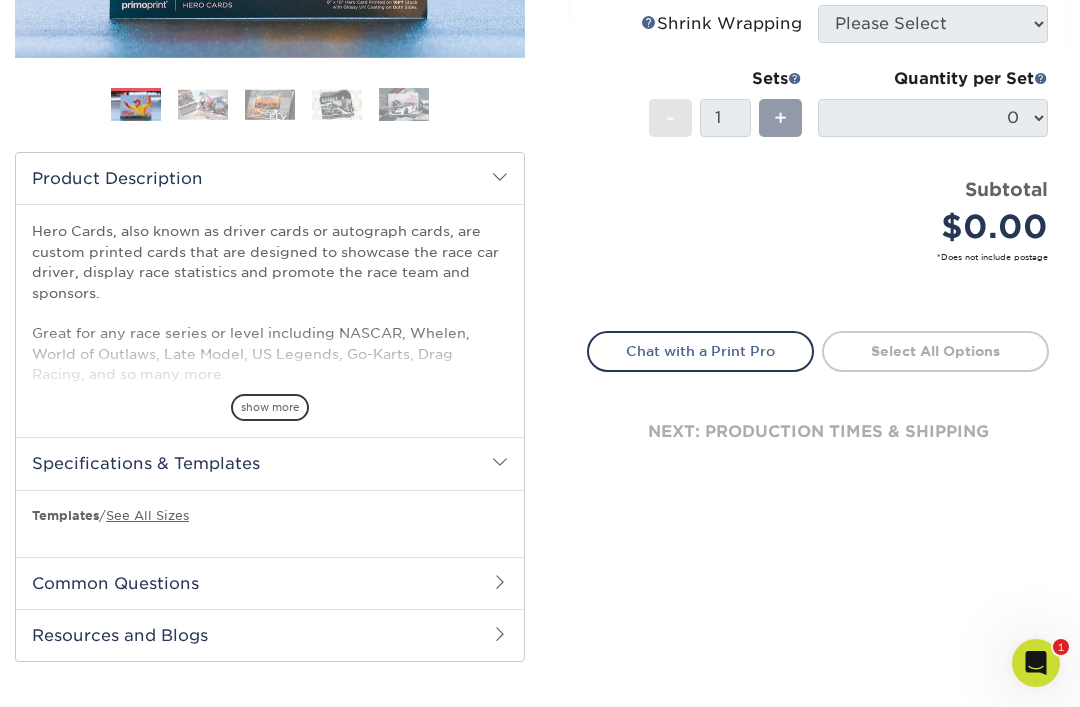 click on "See All Sizes" at bounding box center [147, 515] 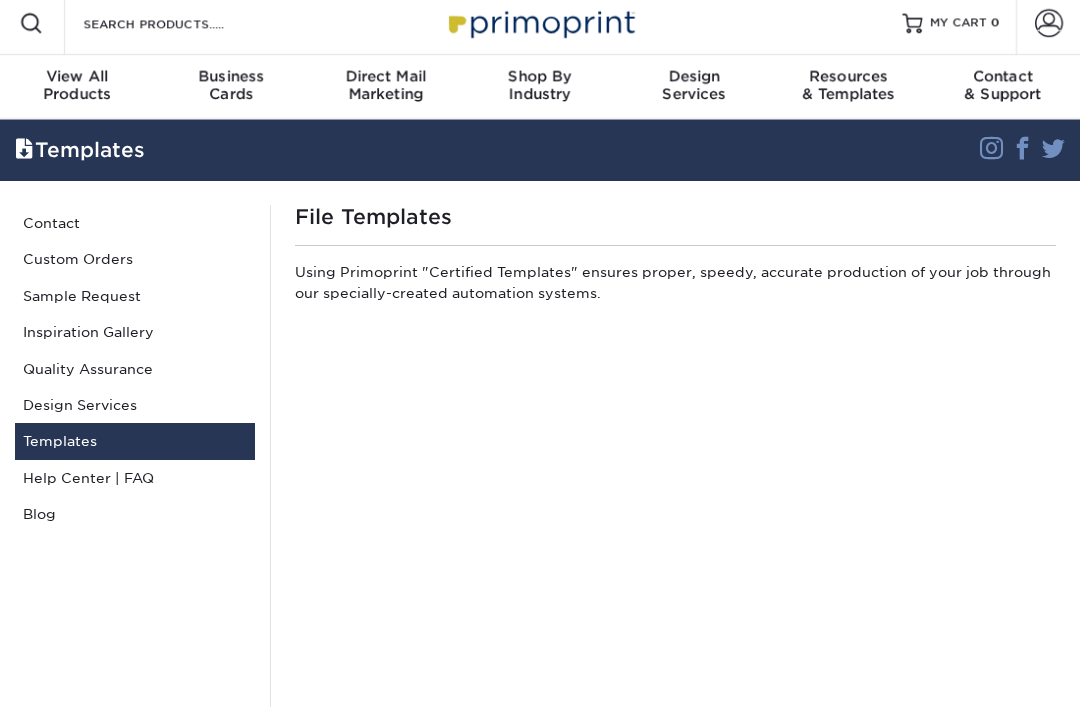 scroll, scrollTop: 63, scrollLeft: 0, axis: vertical 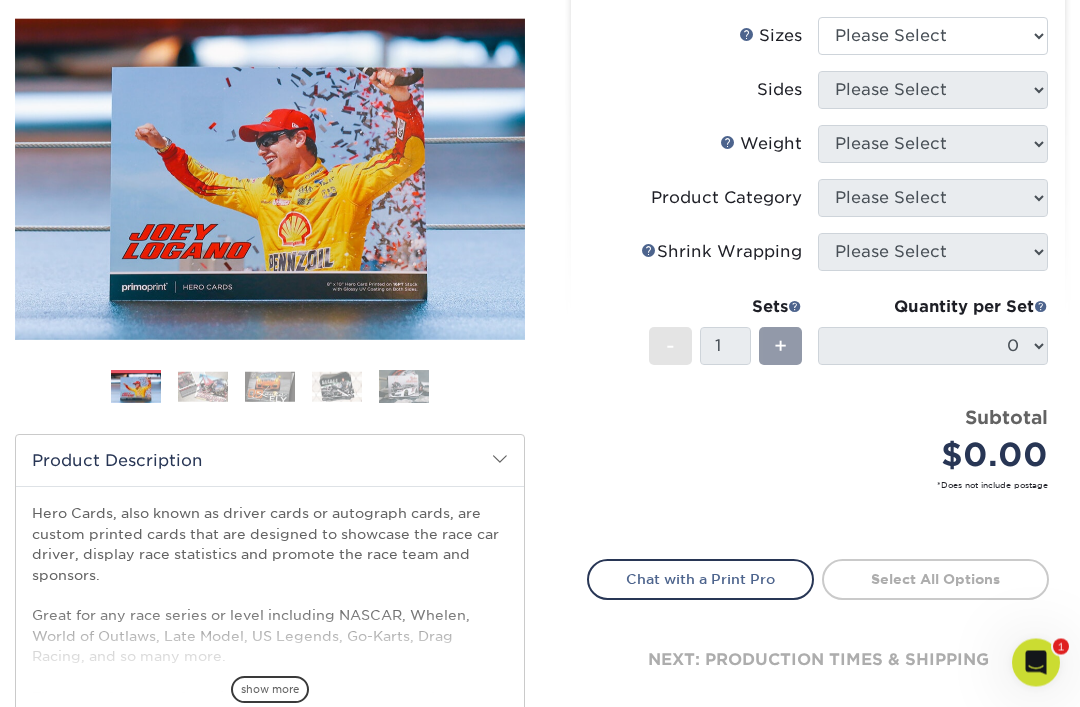 click on "Select All Options" at bounding box center (935, 580) 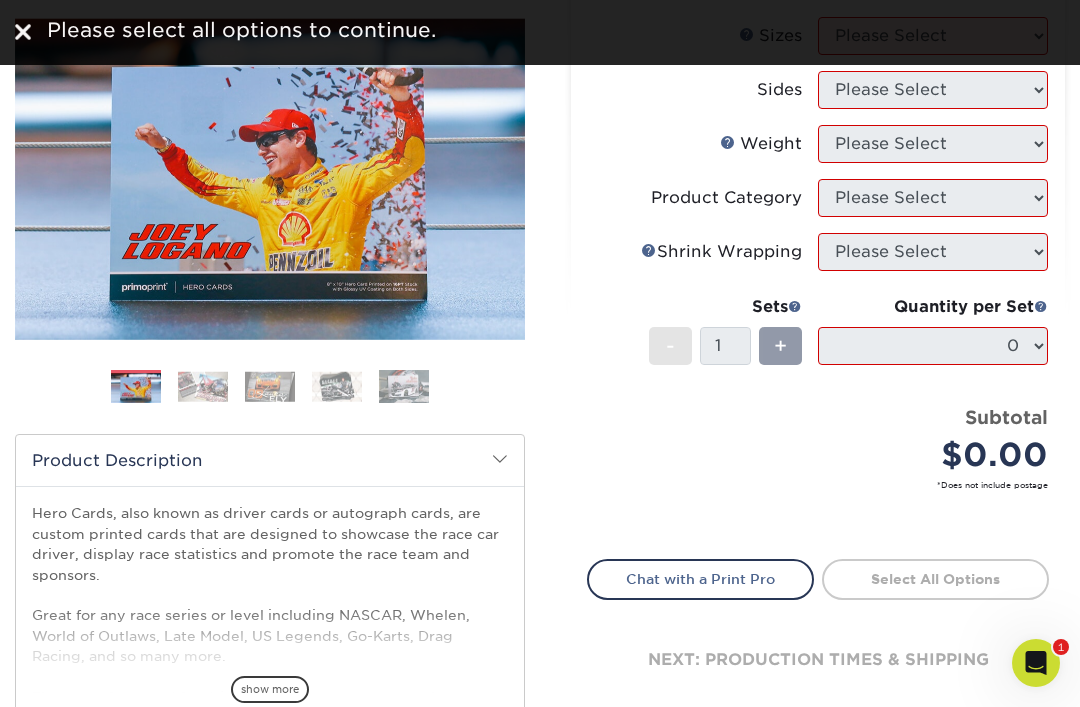 click on "Chat with a Print Pro" at bounding box center [700, 579] 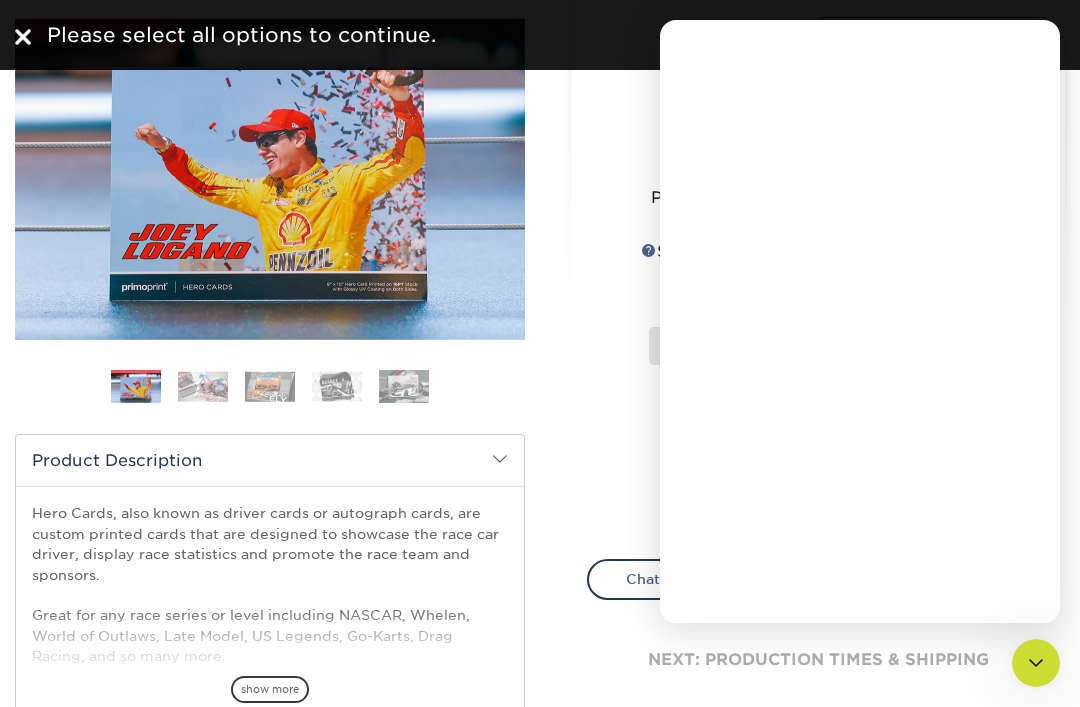 scroll, scrollTop: 0, scrollLeft: 0, axis: both 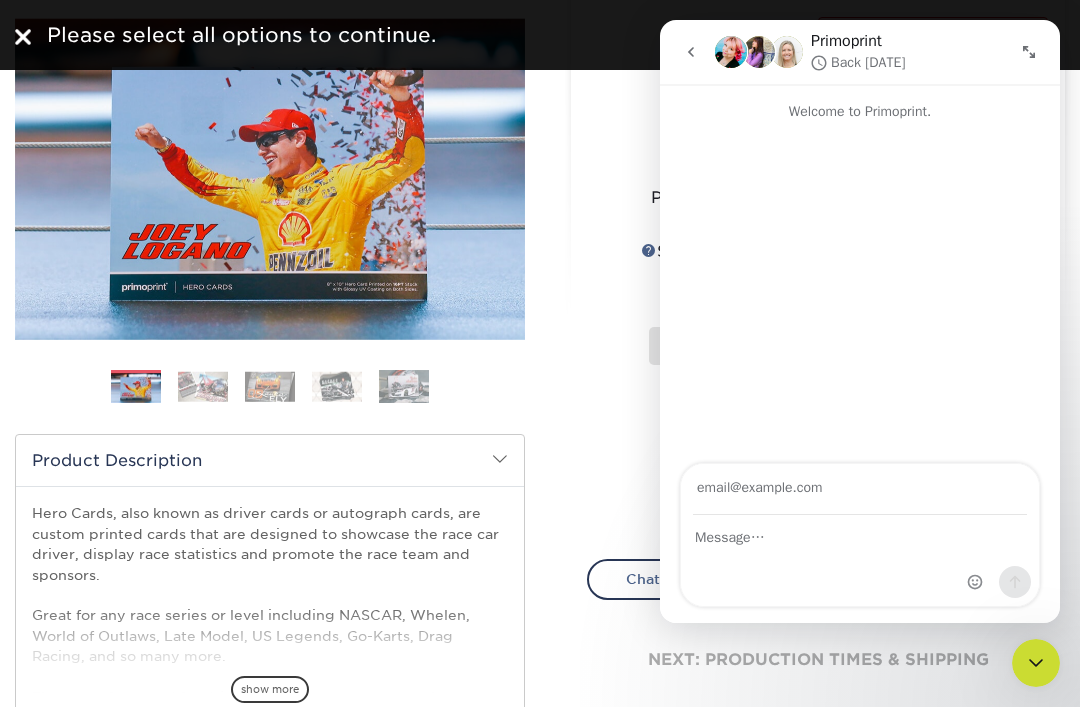 click on "Please select all options to continue." at bounding box center (540, 35) 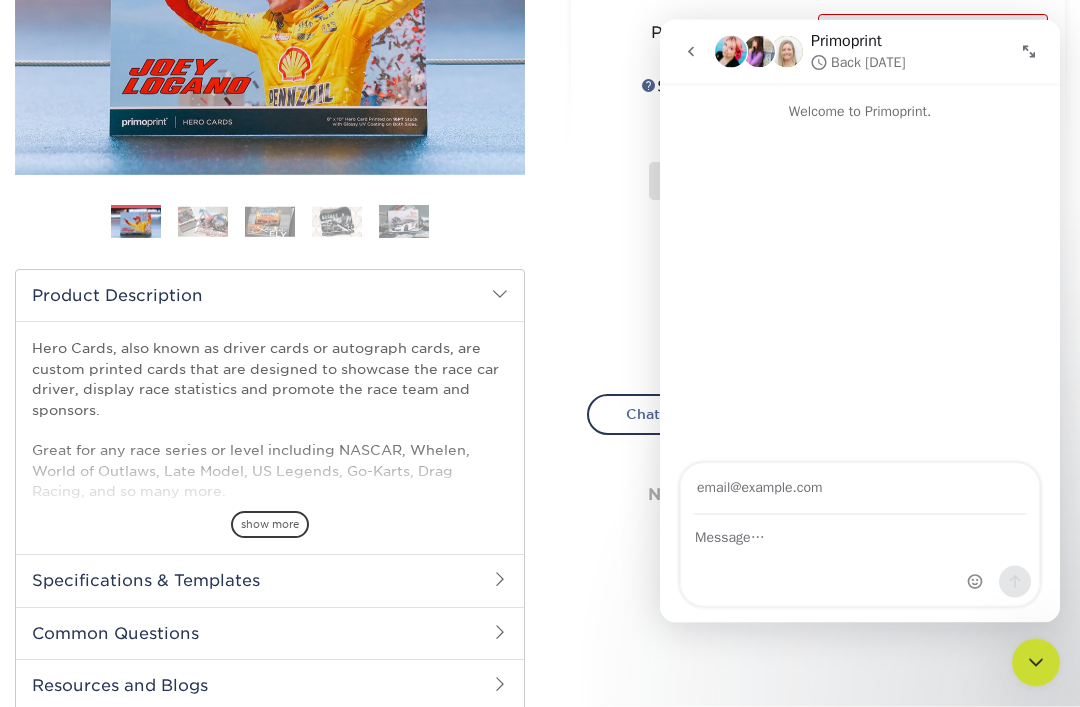 click on "show more" at bounding box center [270, 525] 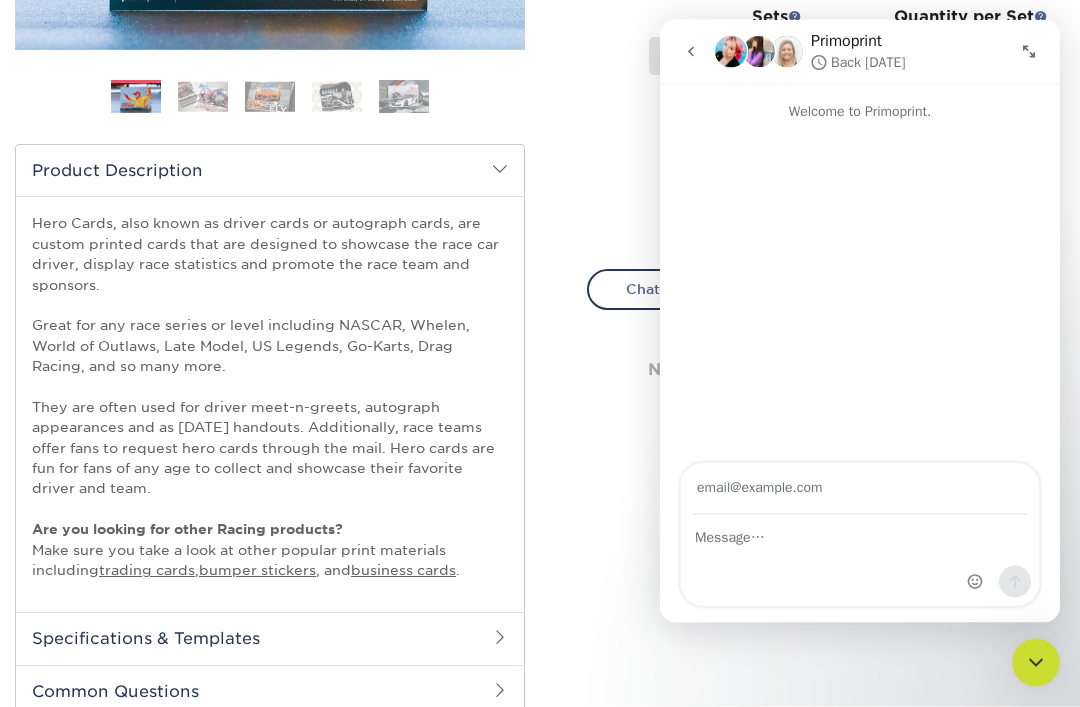 scroll, scrollTop: 529, scrollLeft: 0, axis: vertical 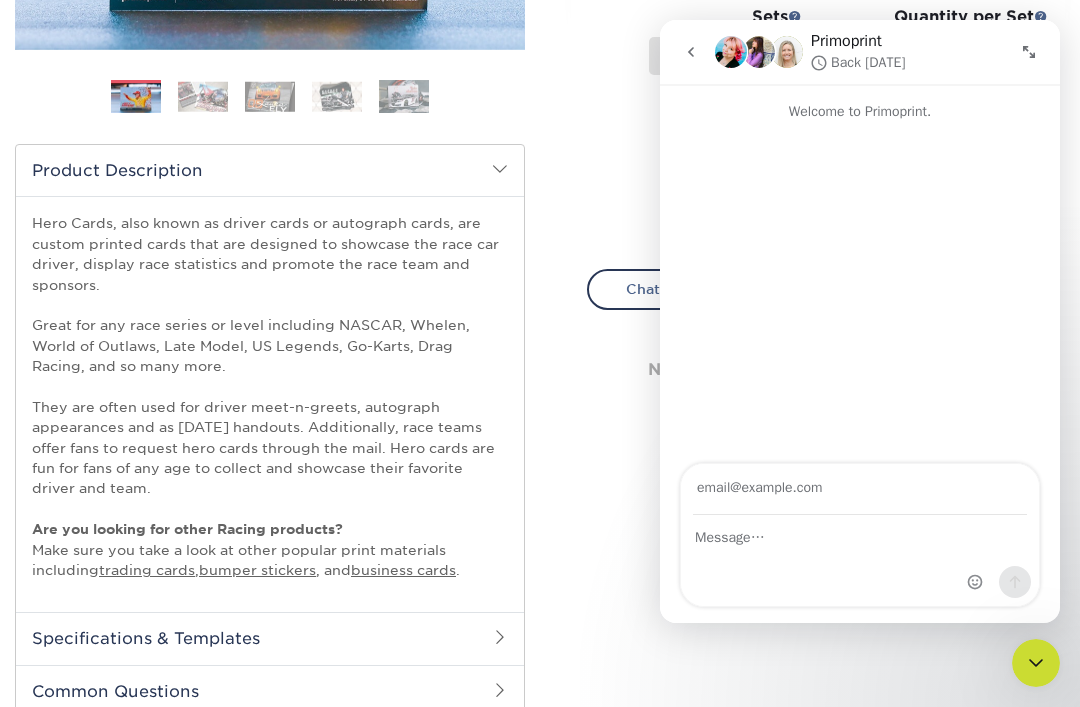 click on "trading cards" at bounding box center [147, 570] 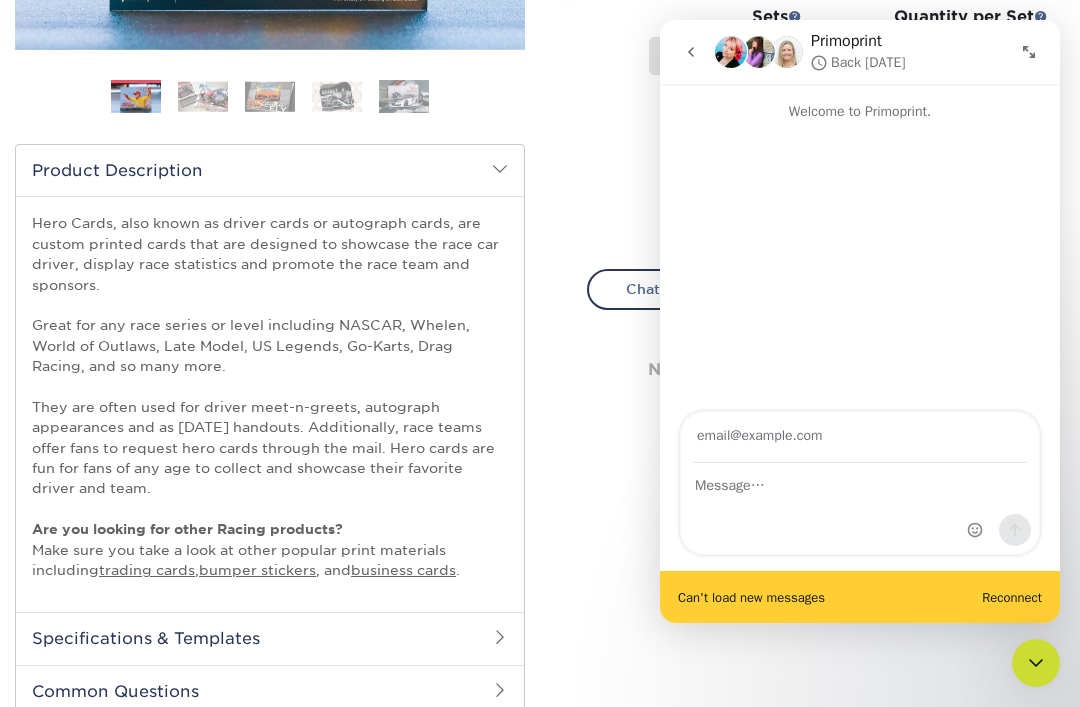 scroll, scrollTop: 593, scrollLeft: 0, axis: vertical 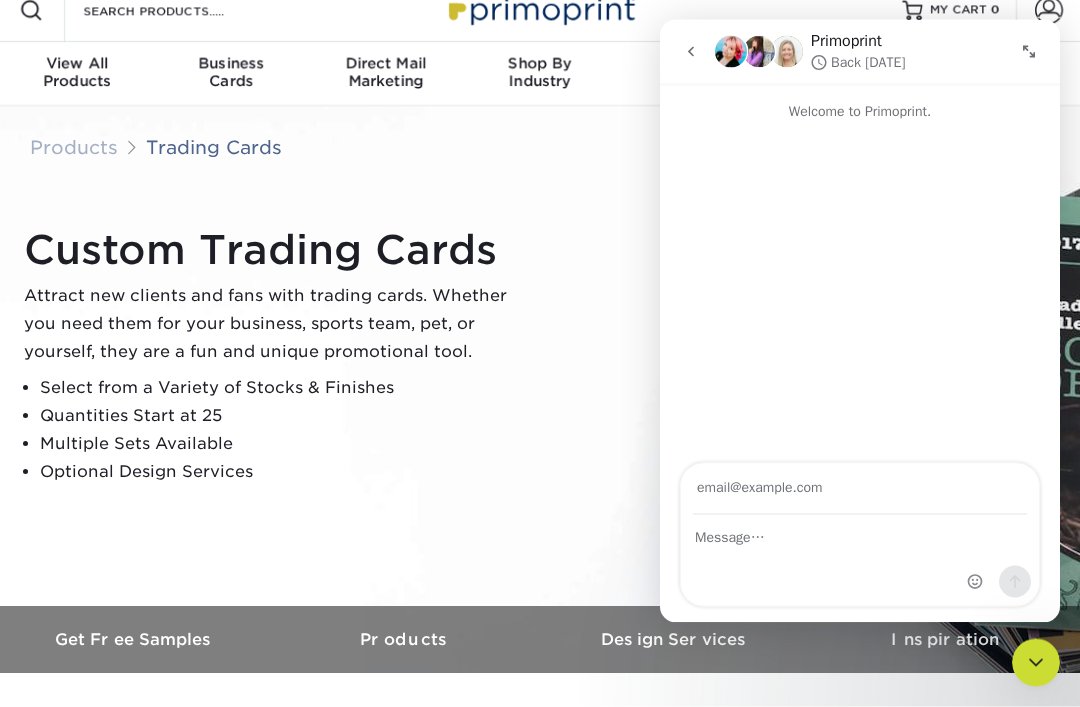 click at bounding box center (1029, 51) 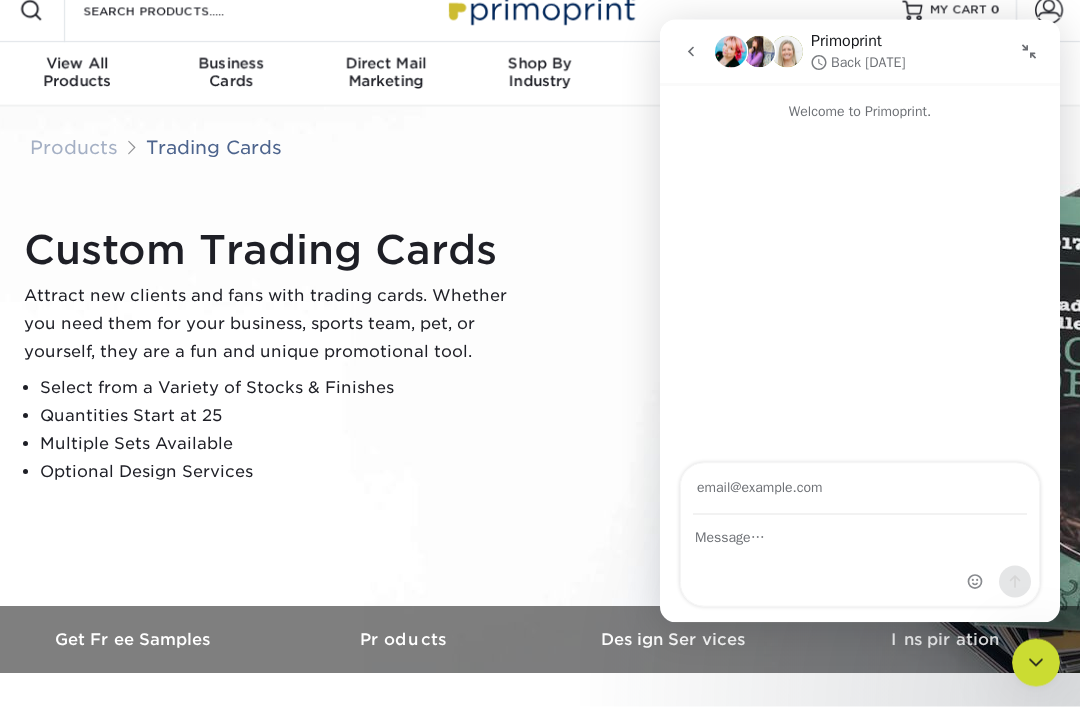 scroll, scrollTop: 22, scrollLeft: 0, axis: vertical 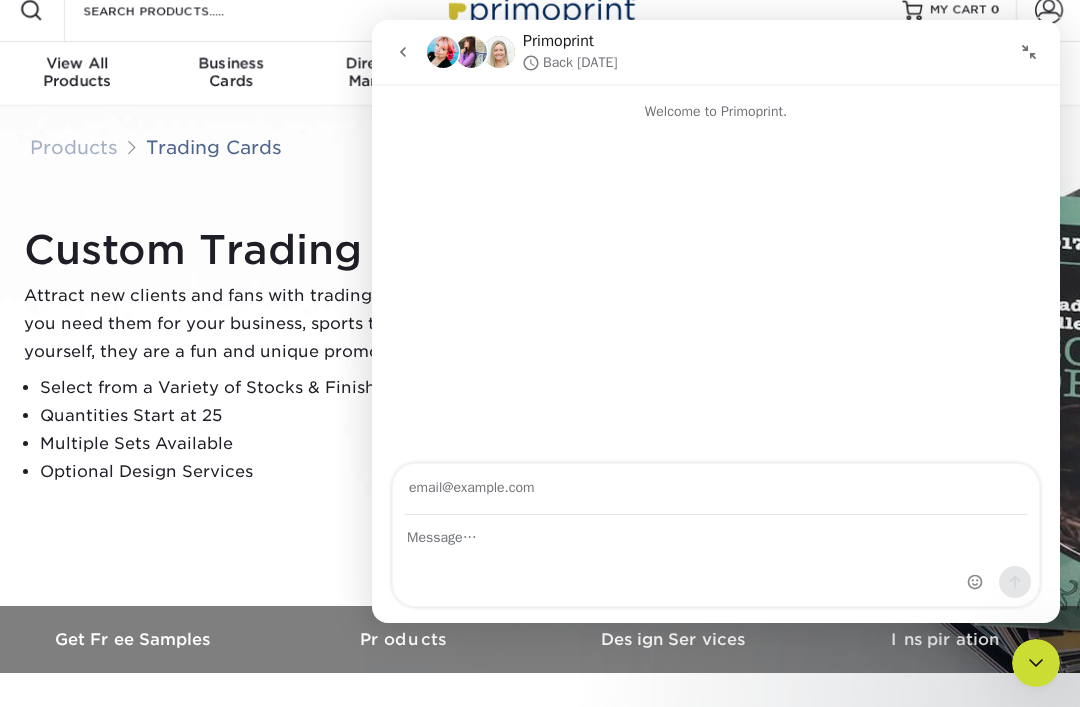 click 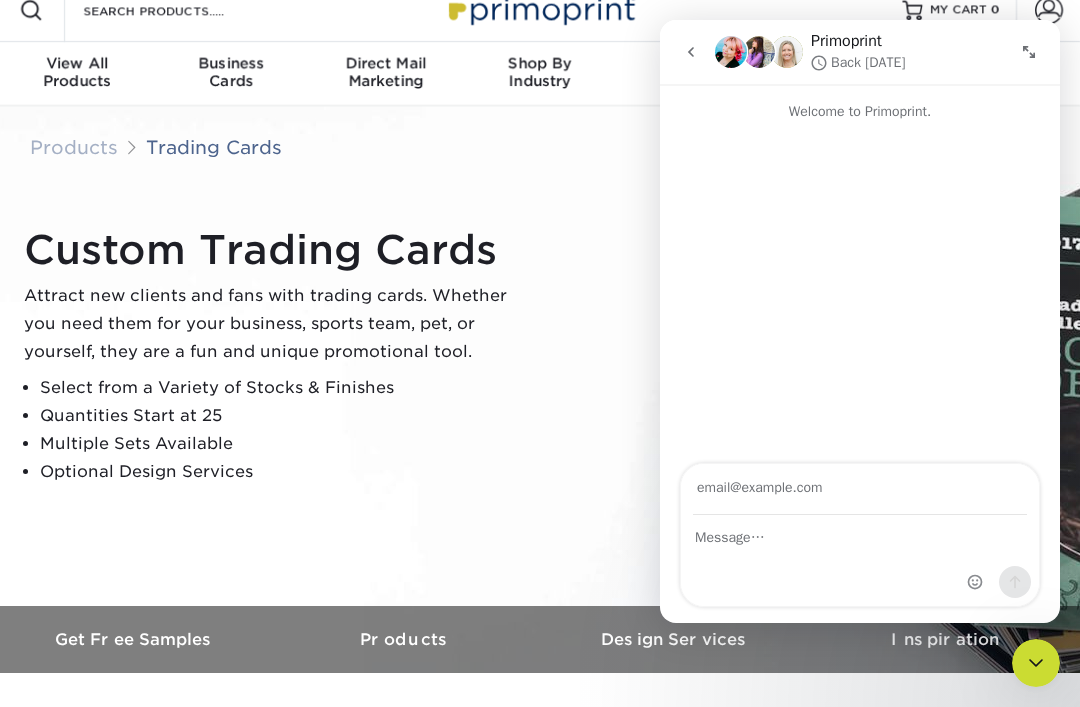 click 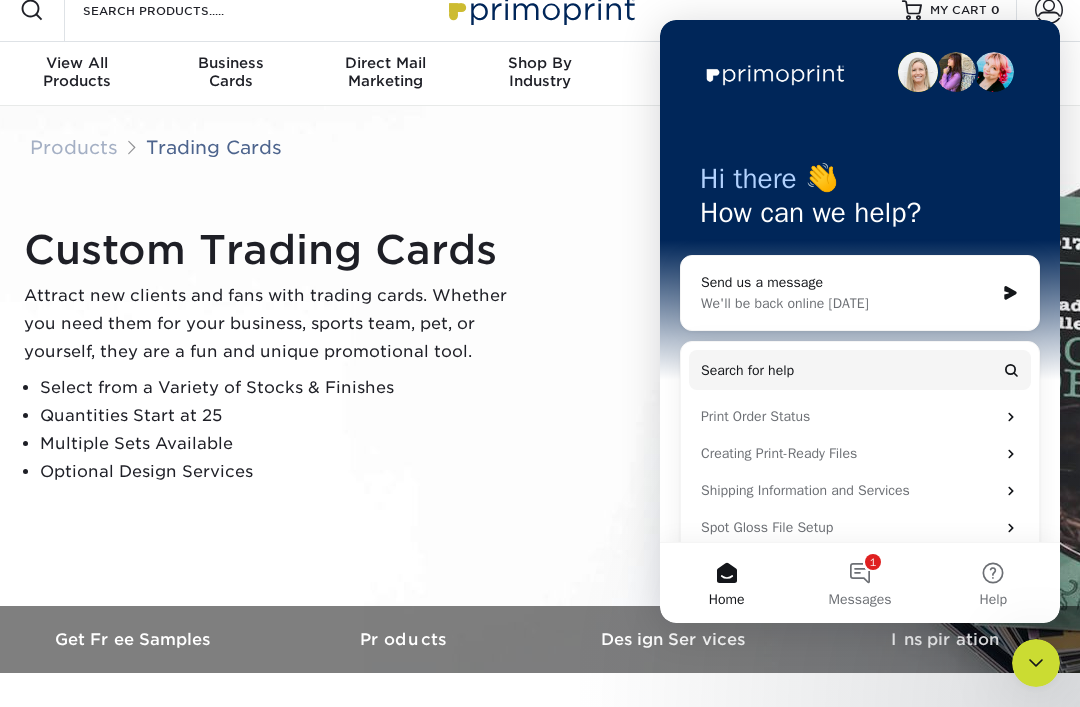 click 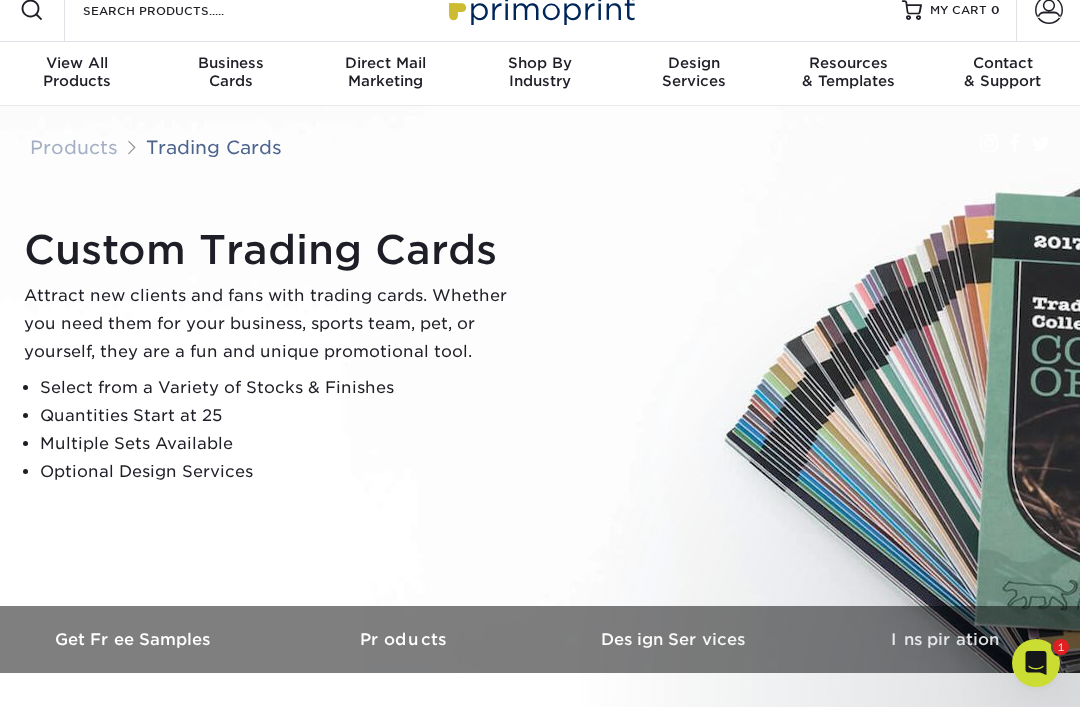 scroll, scrollTop: 0, scrollLeft: 0, axis: both 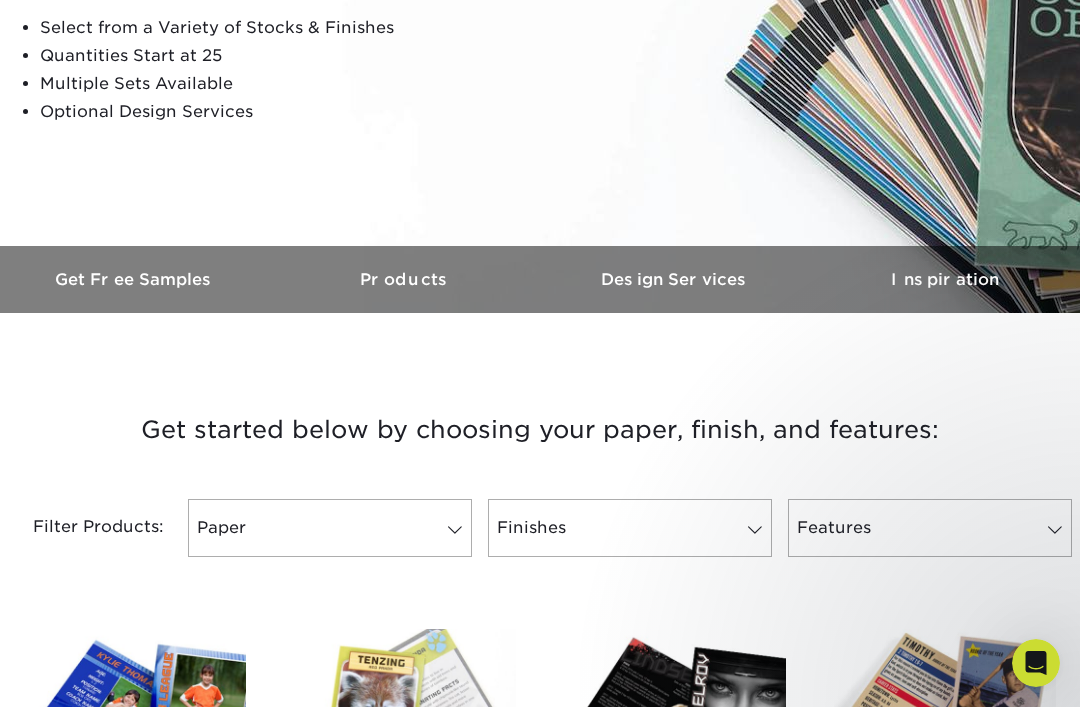 click on "Get Free Samples" at bounding box center (135, 279) 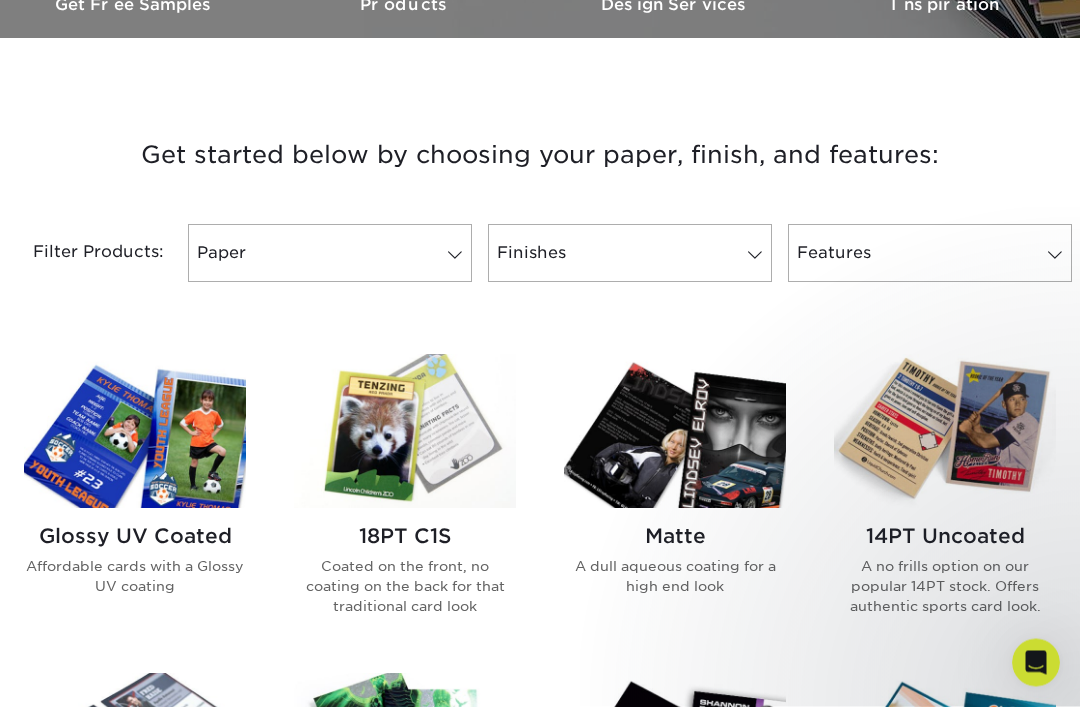 scroll, scrollTop: 0, scrollLeft: 0, axis: both 